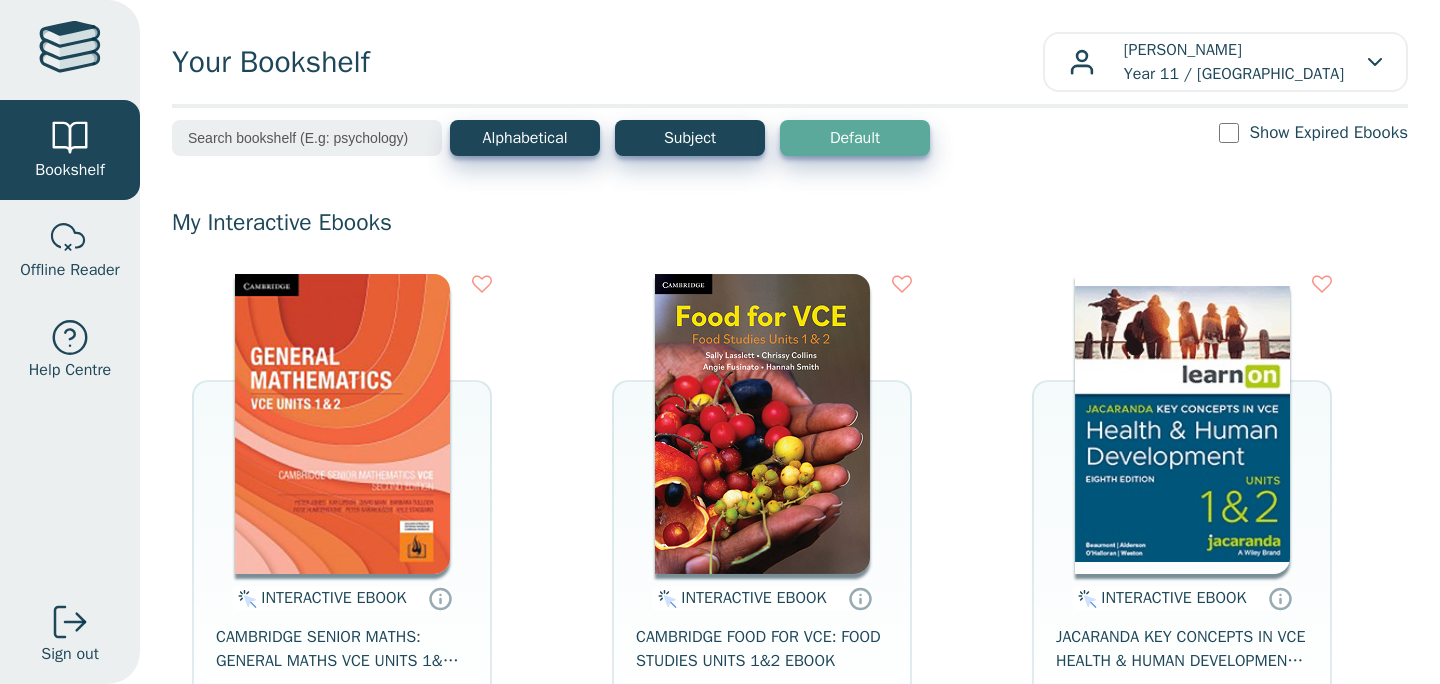 scroll, scrollTop: 0, scrollLeft: 0, axis: both 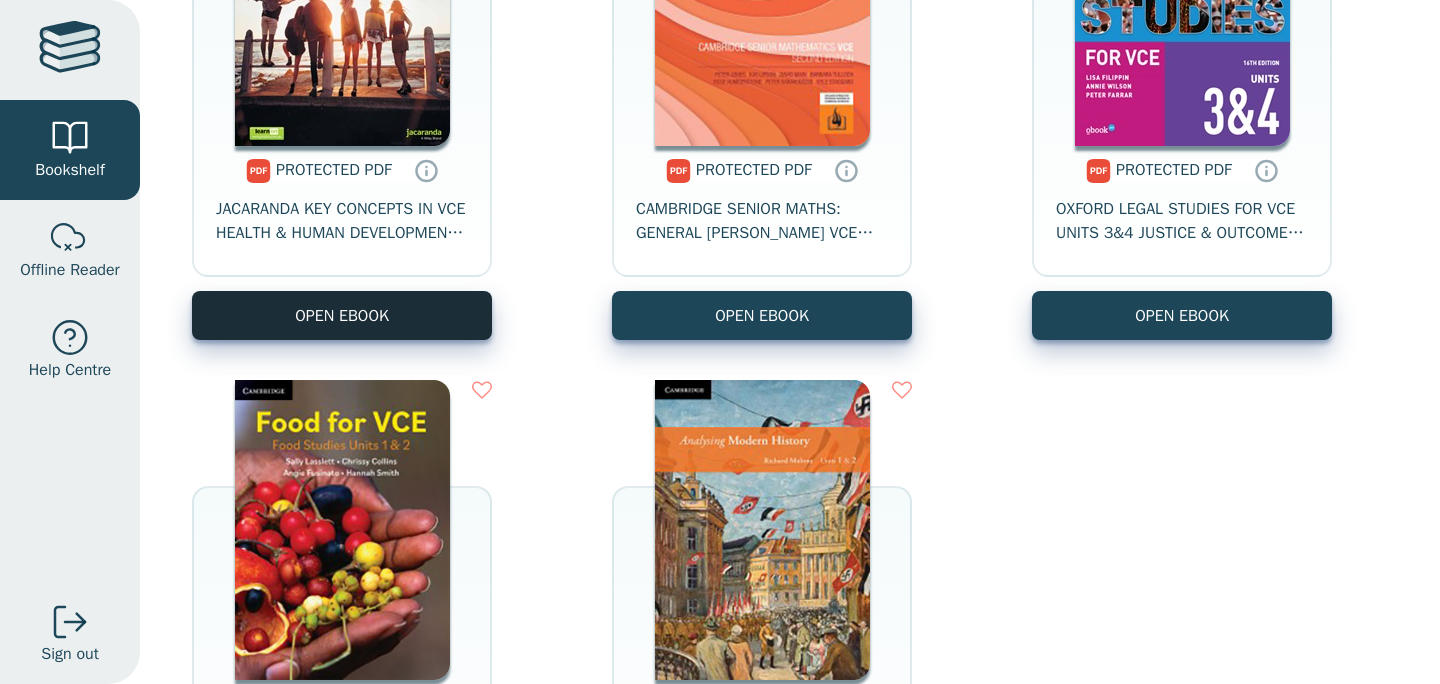 click on "OPEN EBOOK" at bounding box center (342, 315) 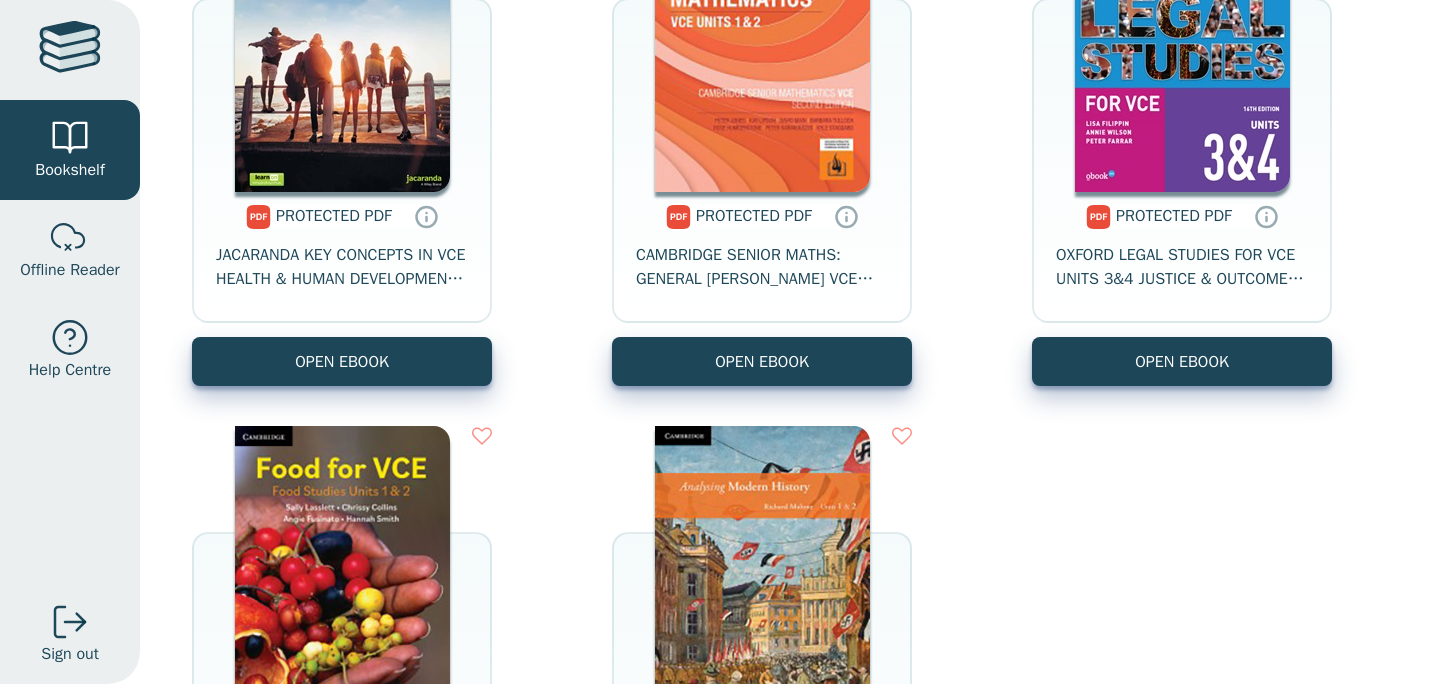 scroll, scrollTop: 1509, scrollLeft: 0, axis: vertical 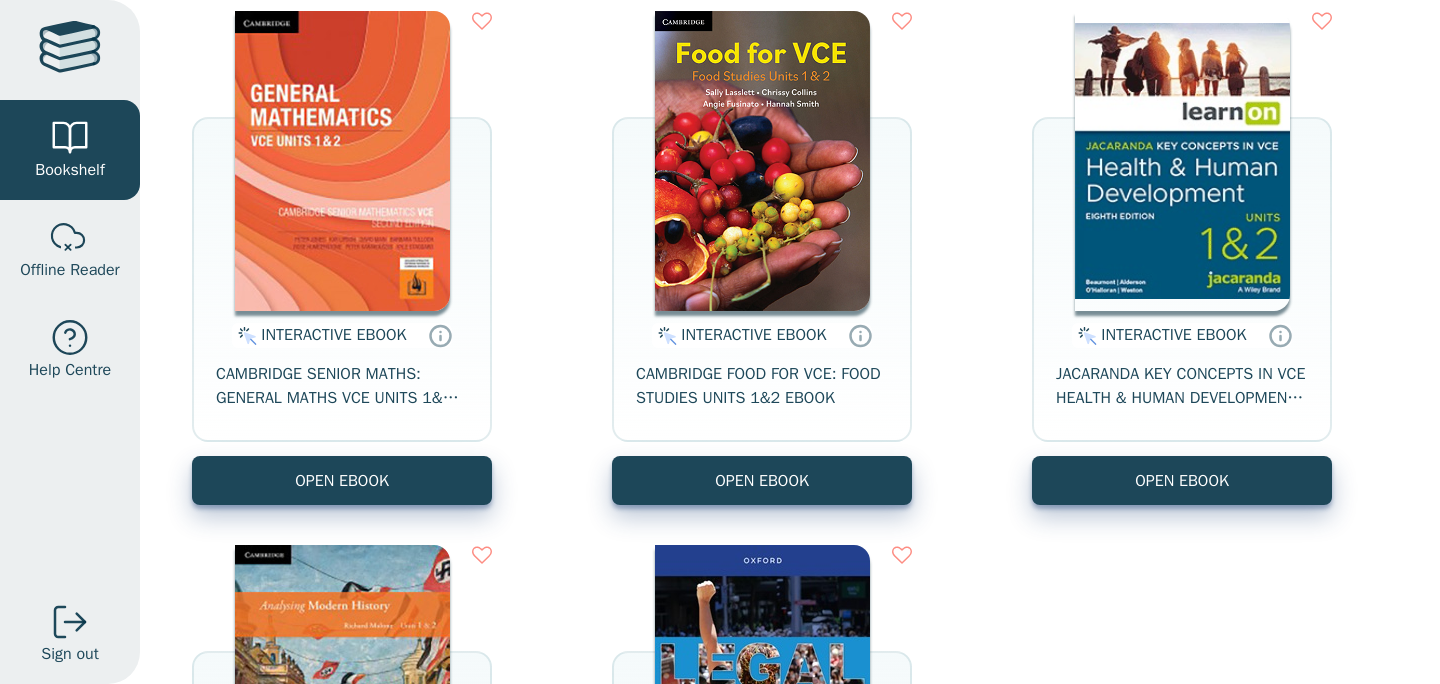 click at bounding box center [1182, 161] 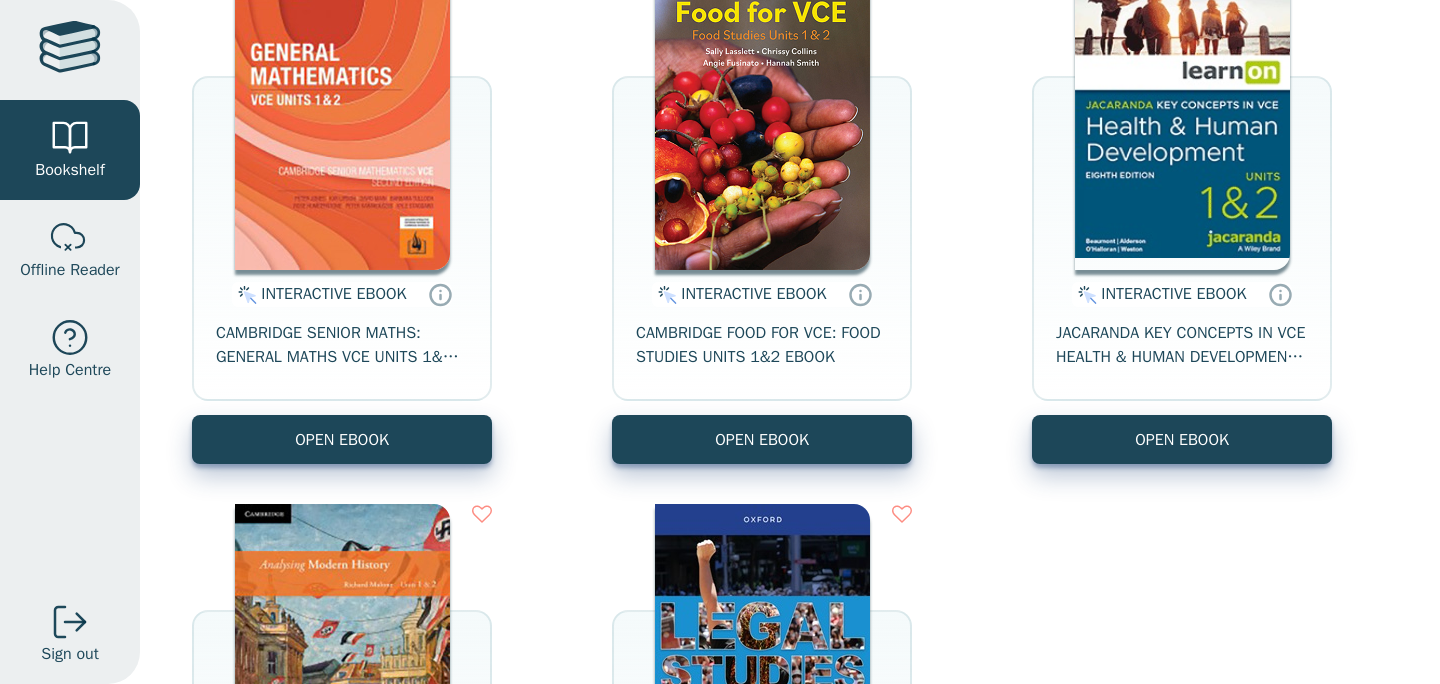 scroll, scrollTop: 305, scrollLeft: 0, axis: vertical 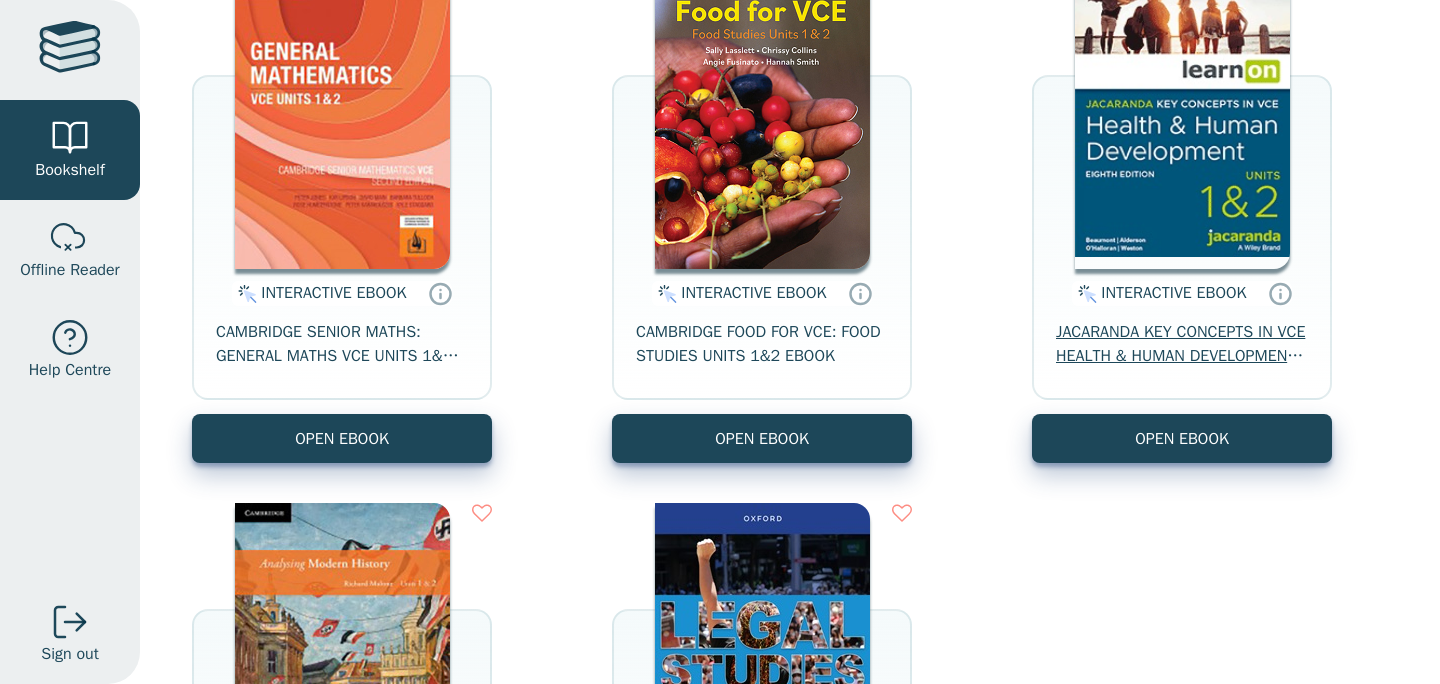 click on "JACARANDA KEY CONCEPTS IN VCE HEALTH & HUMAN DEVELOPMENT UNITS 1&2 LEARNON EBOOK 8E" at bounding box center [1182, 344] 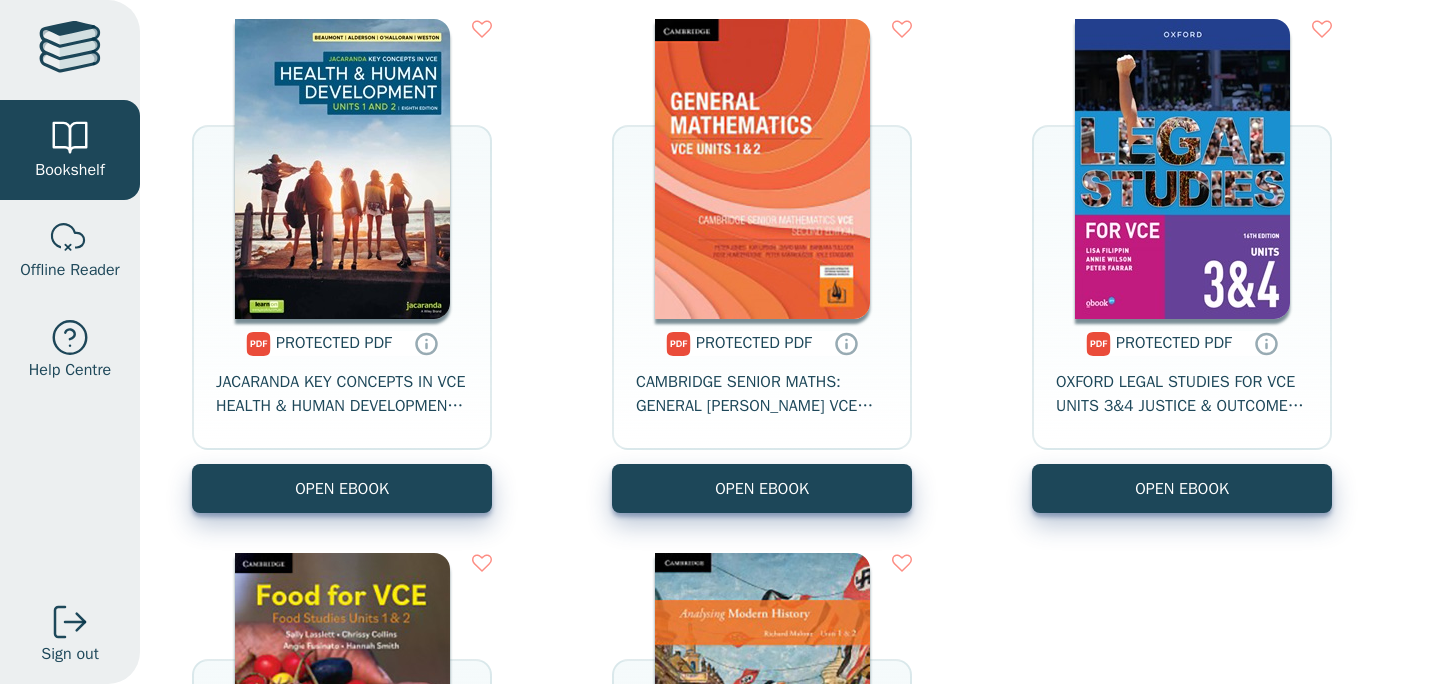 scroll, scrollTop: 1361, scrollLeft: 0, axis: vertical 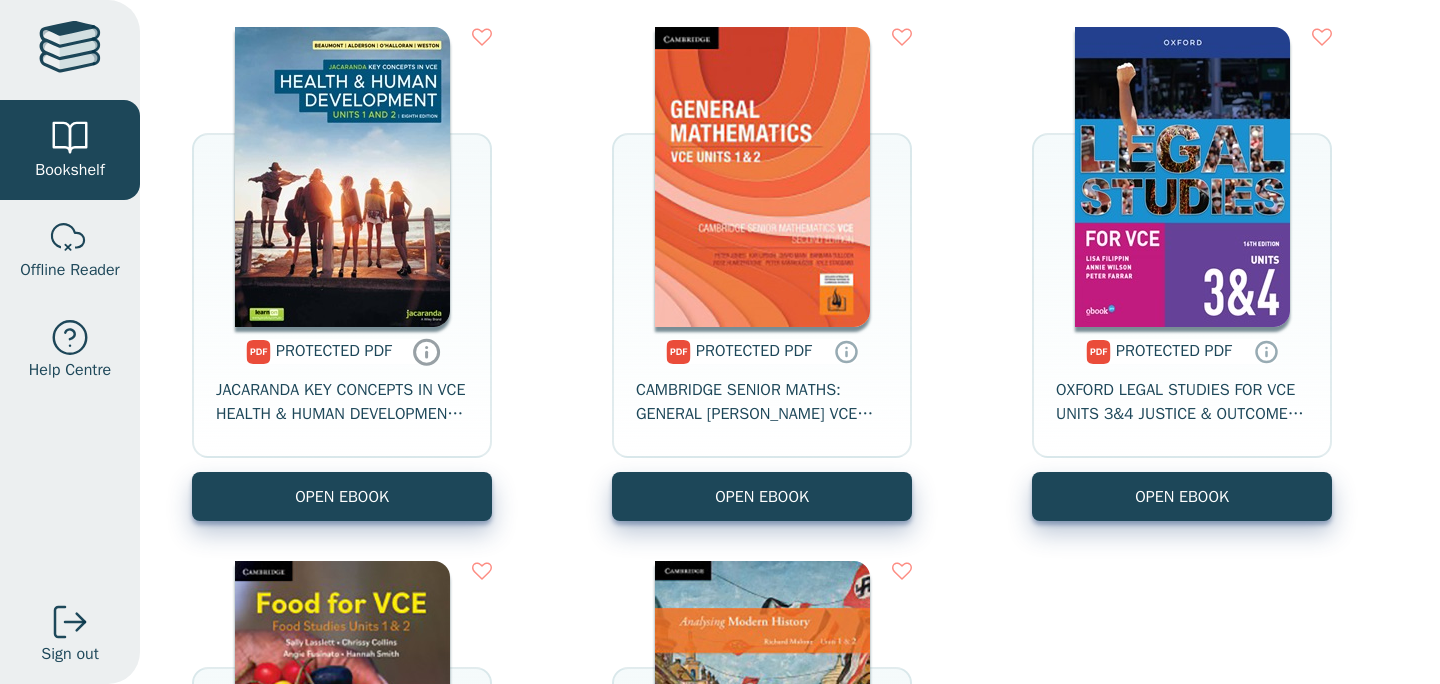 click 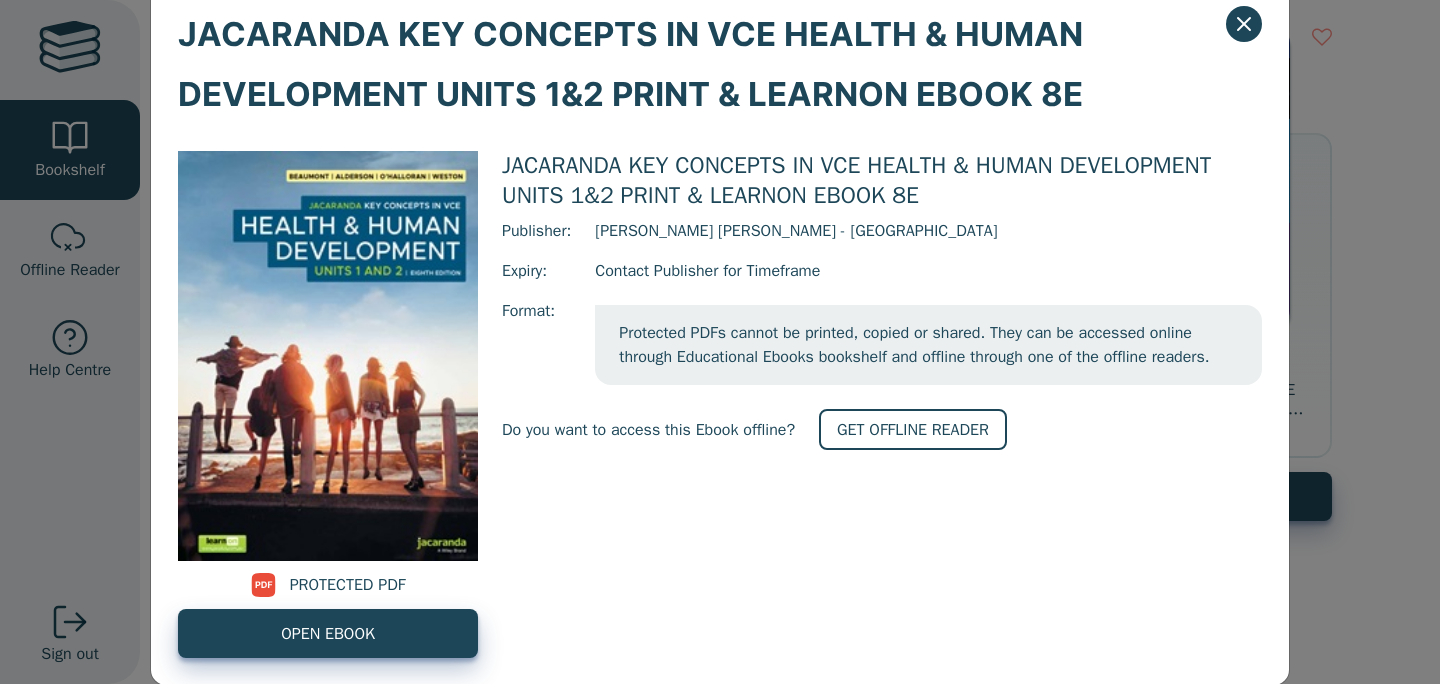 scroll, scrollTop: 43, scrollLeft: 0, axis: vertical 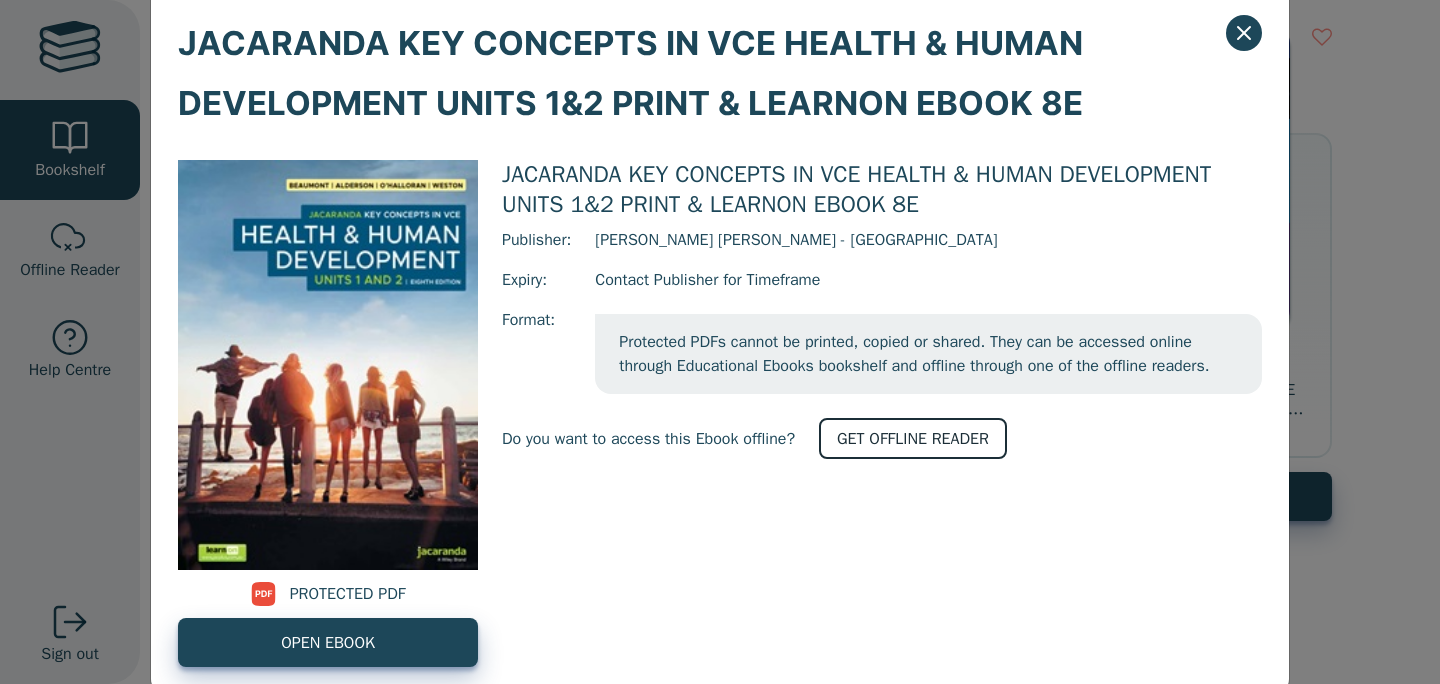 click on "GET OFFLINE READER" at bounding box center (913, 438) 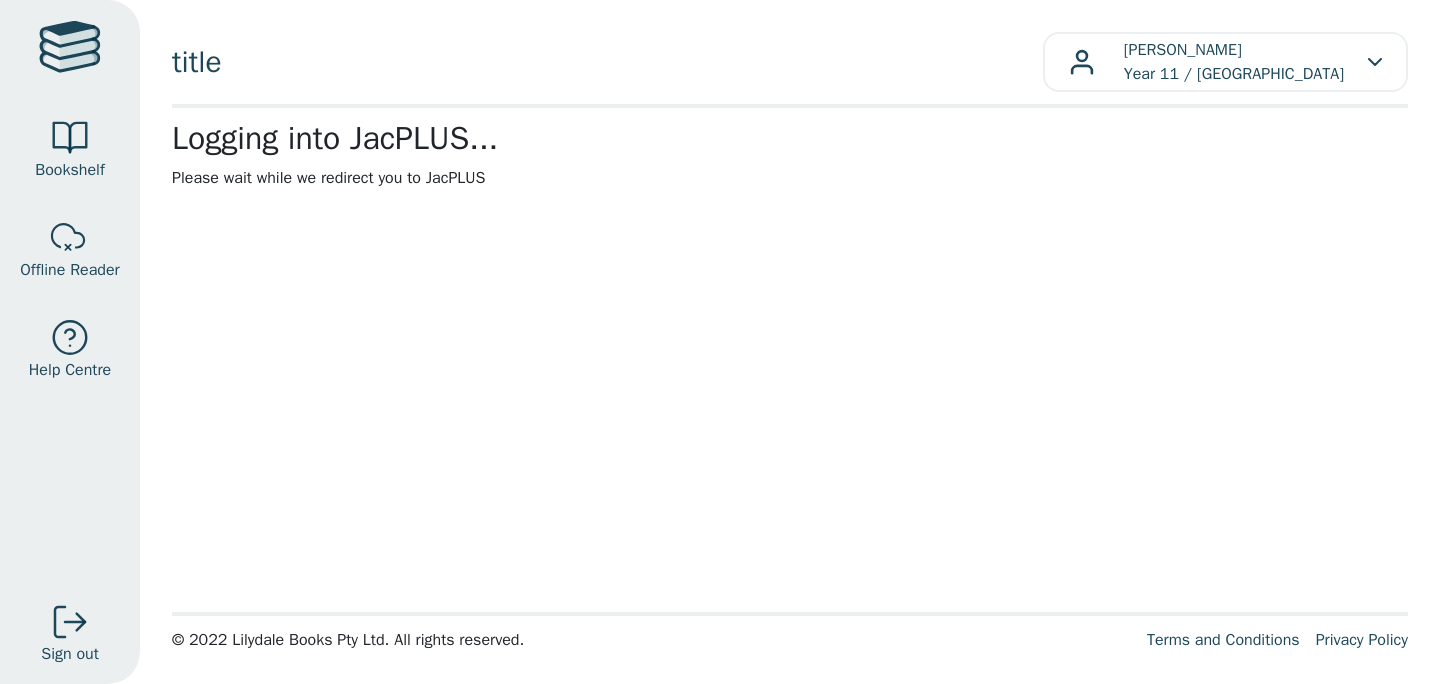 scroll, scrollTop: 0, scrollLeft: 0, axis: both 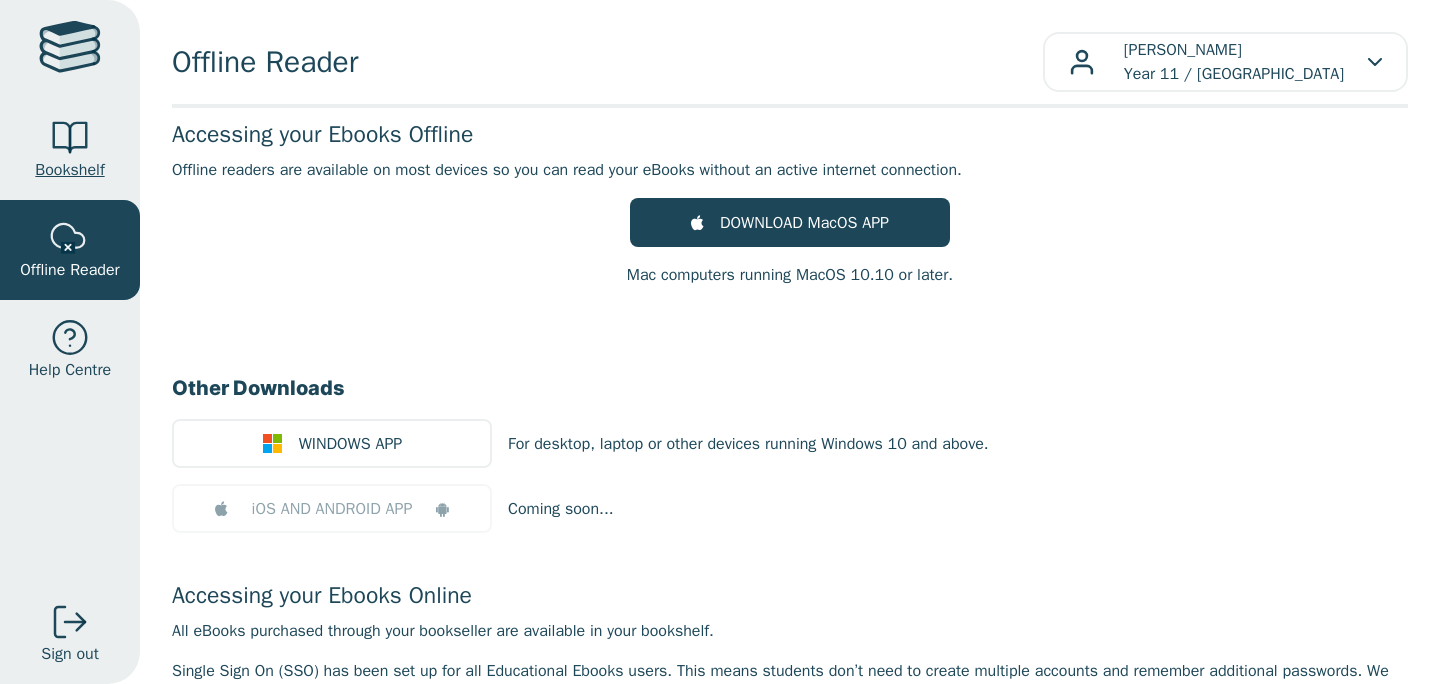 click on "Bookshelf" at bounding box center (69, 170) 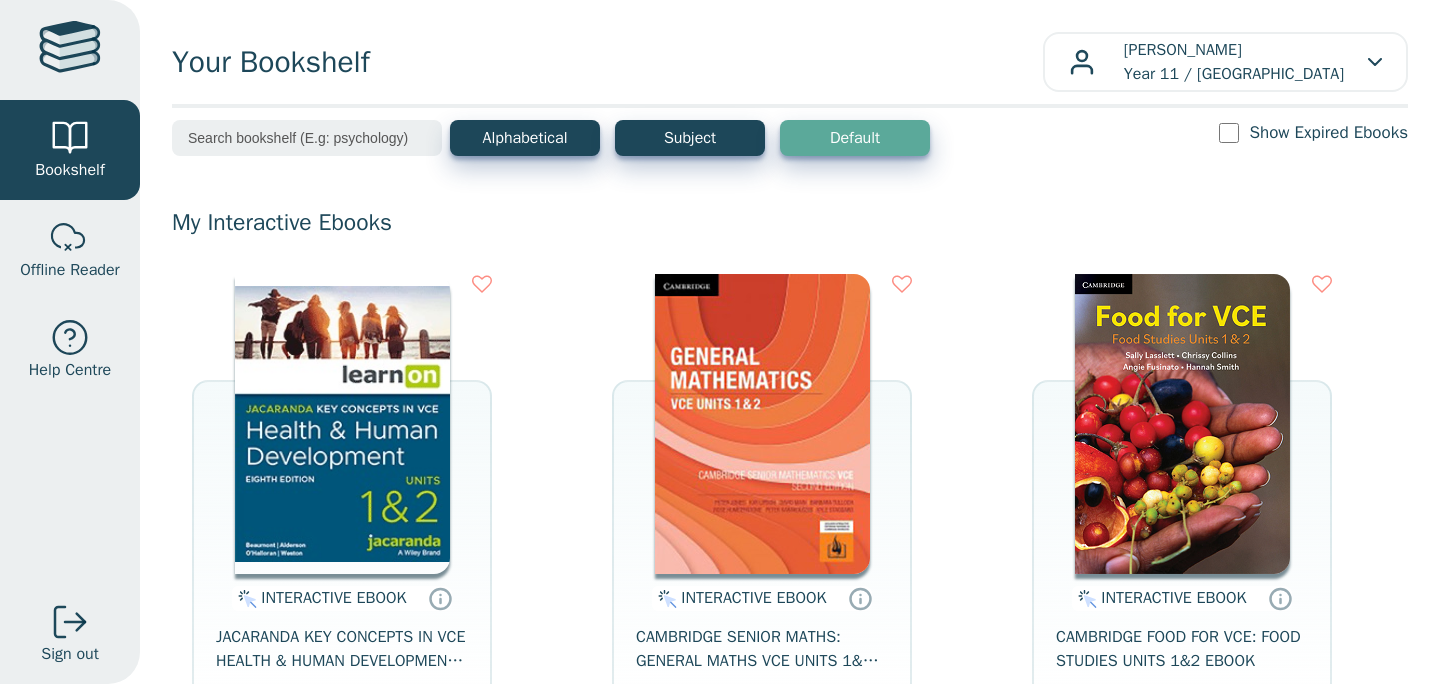 scroll, scrollTop: 0, scrollLeft: 0, axis: both 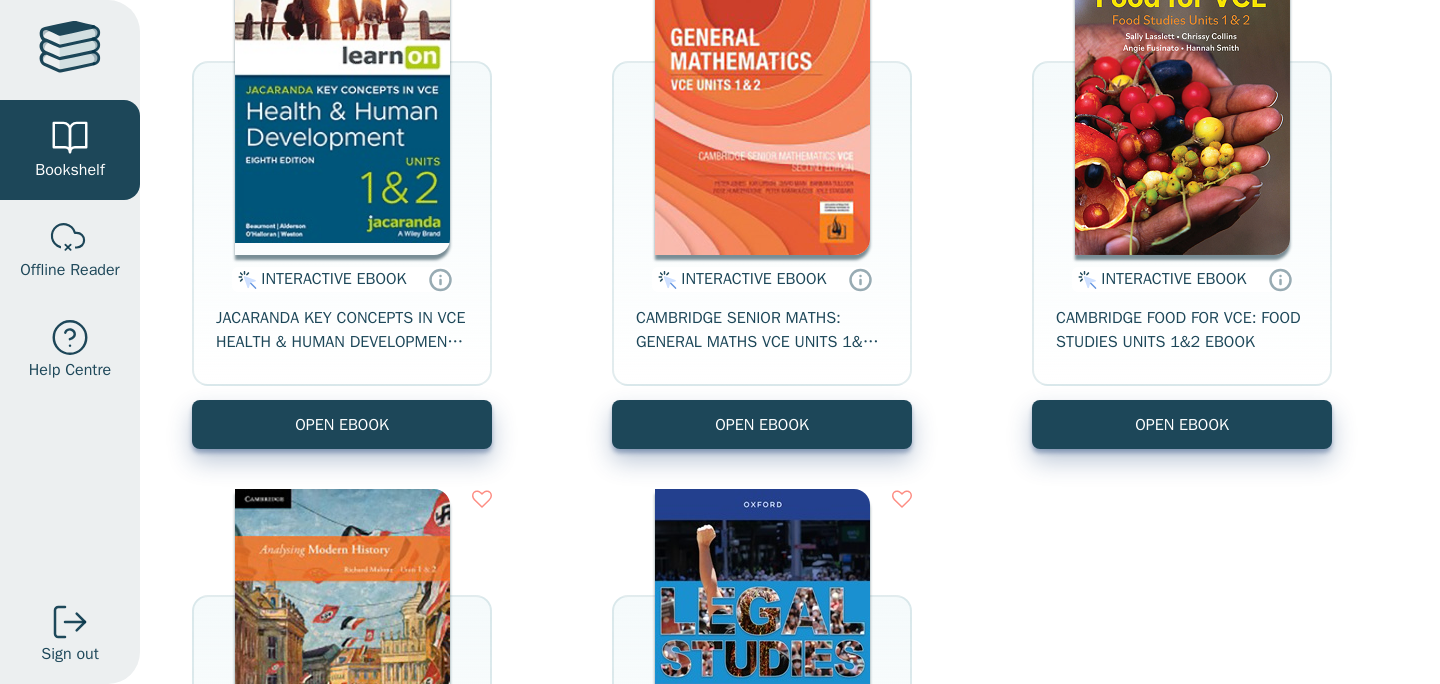 click on "INTERACTIVE EBOOK
JACARANDA KEY CONCEPTS IN VCE HEALTH & HUMAN DEVELOPMENT UNITS 1&2 LEARNON EBOOK 8E
OPEN EBOOK
INTERACTIVE EBOOK" at bounding box center [790, 469] 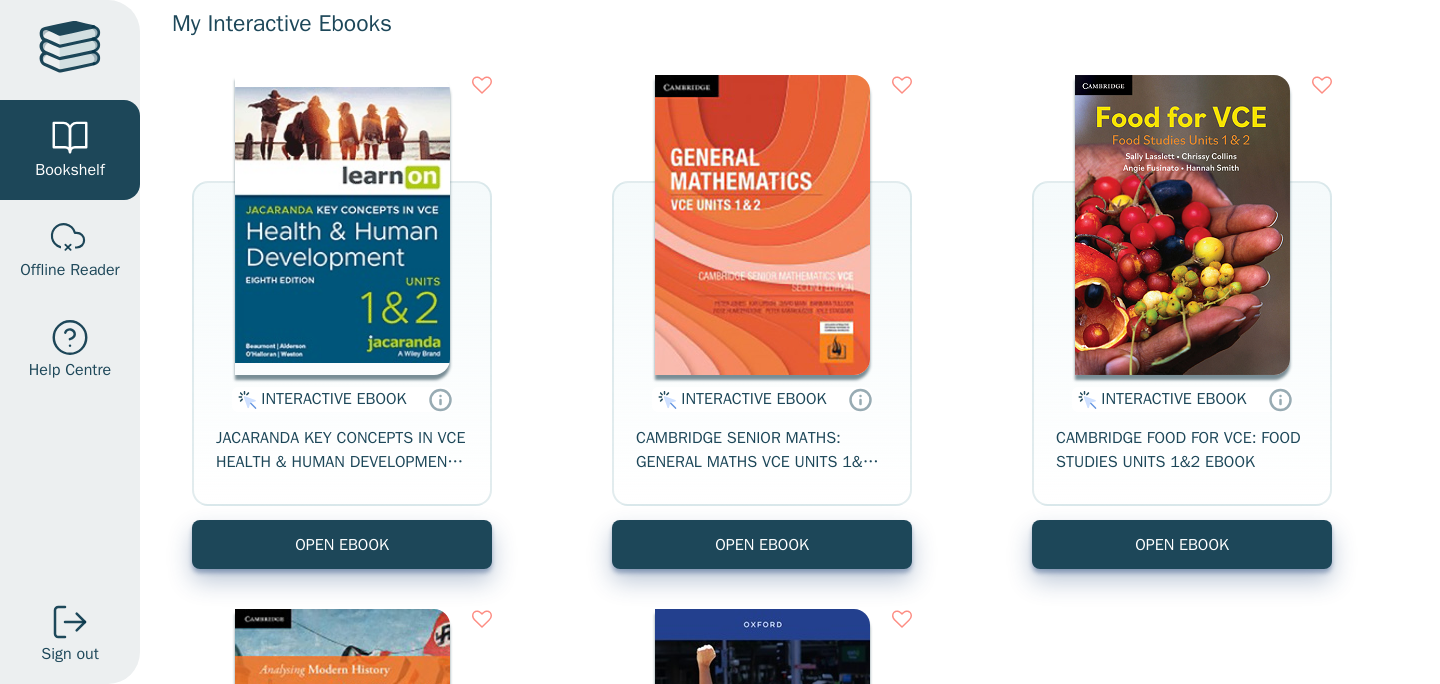 scroll, scrollTop: 207, scrollLeft: 0, axis: vertical 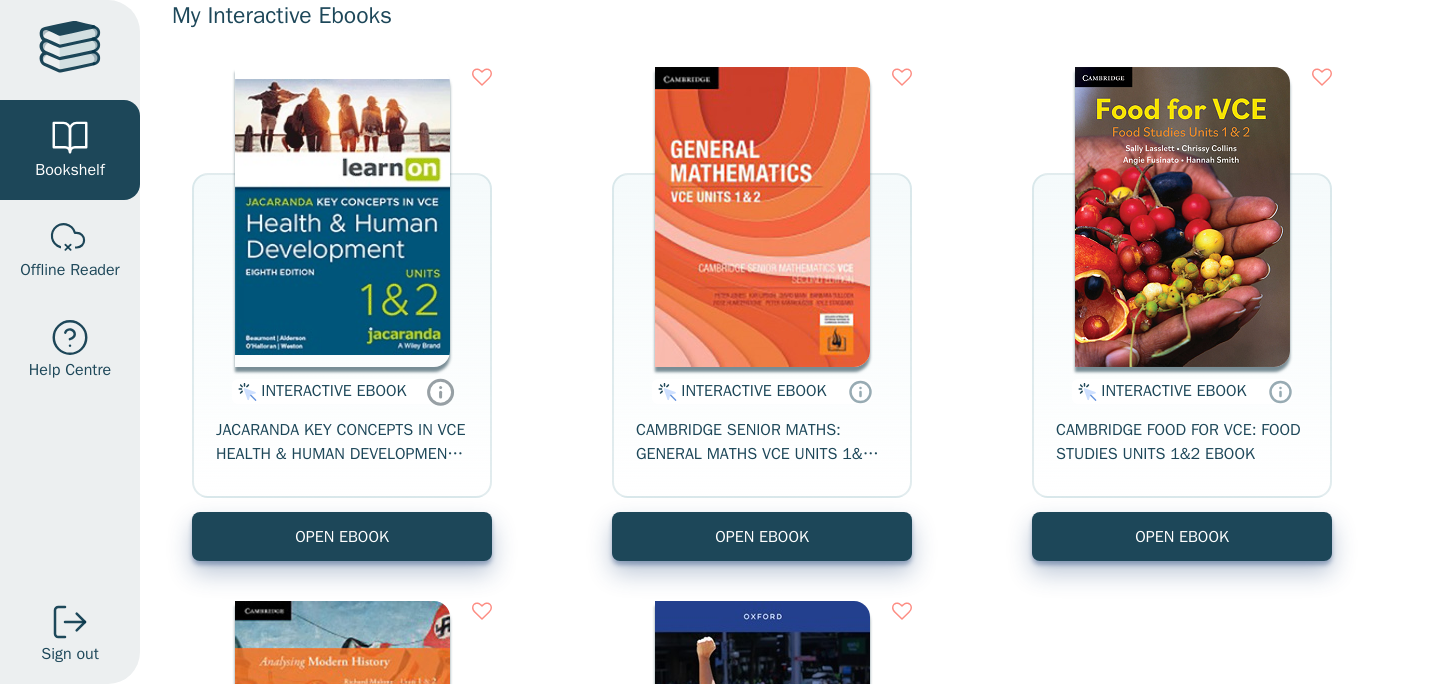 click 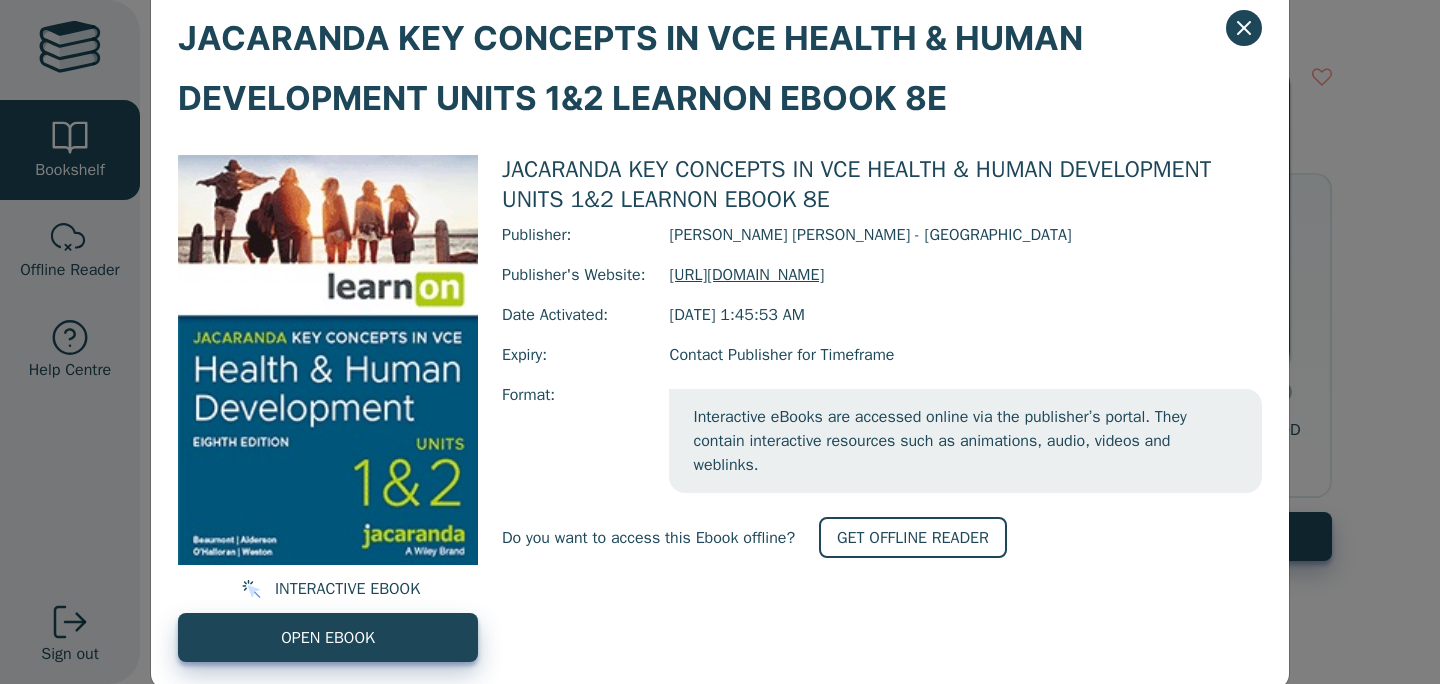 scroll, scrollTop: 82, scrollLeft: 0, axis: vertical 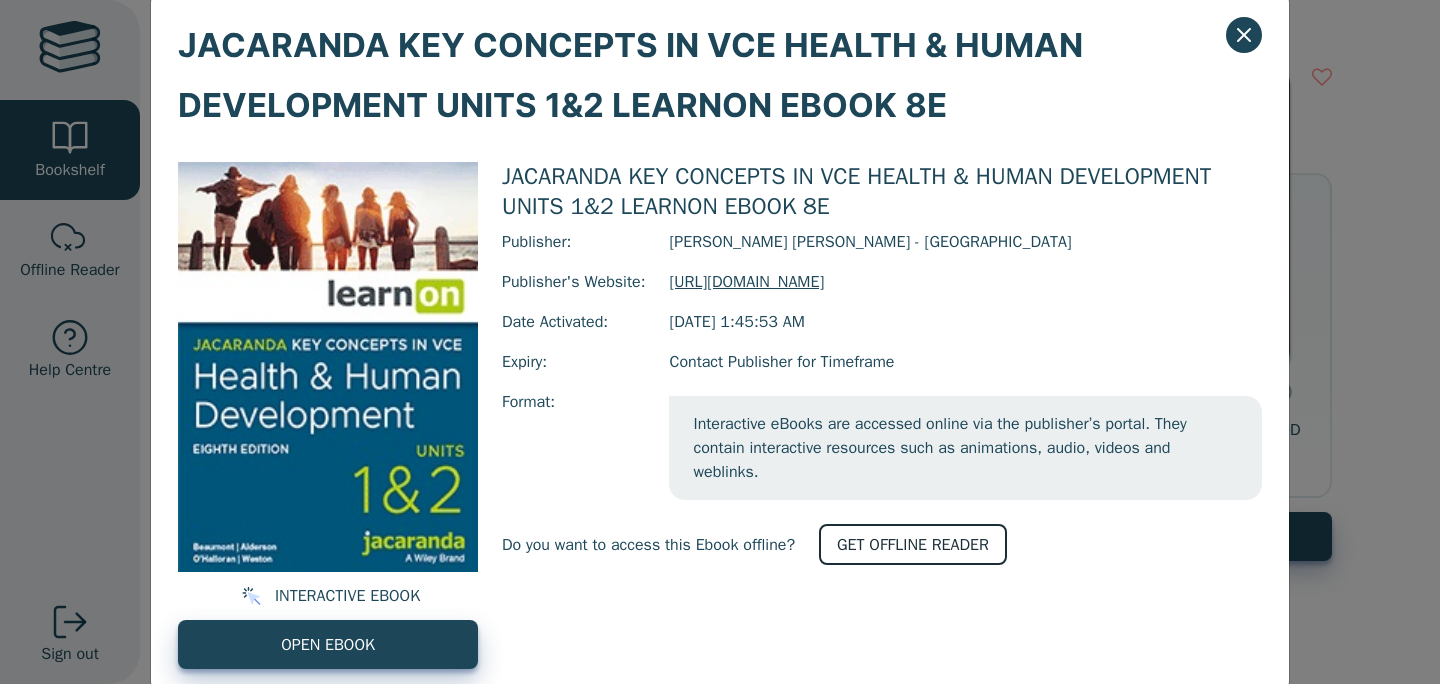 click on "GET OFFLINE READER" at bounding box center [913, 544] 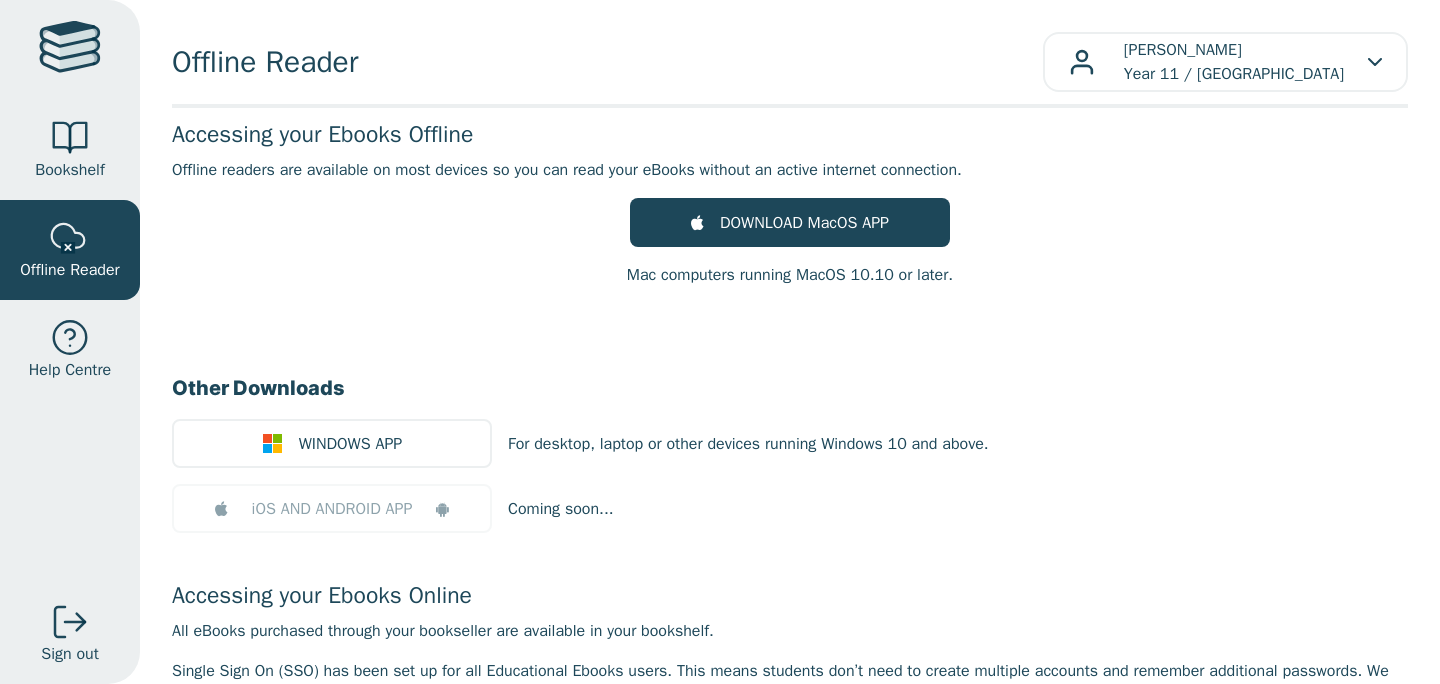scroll, scrollTop: 0, scrollLeft: 0, axis: both 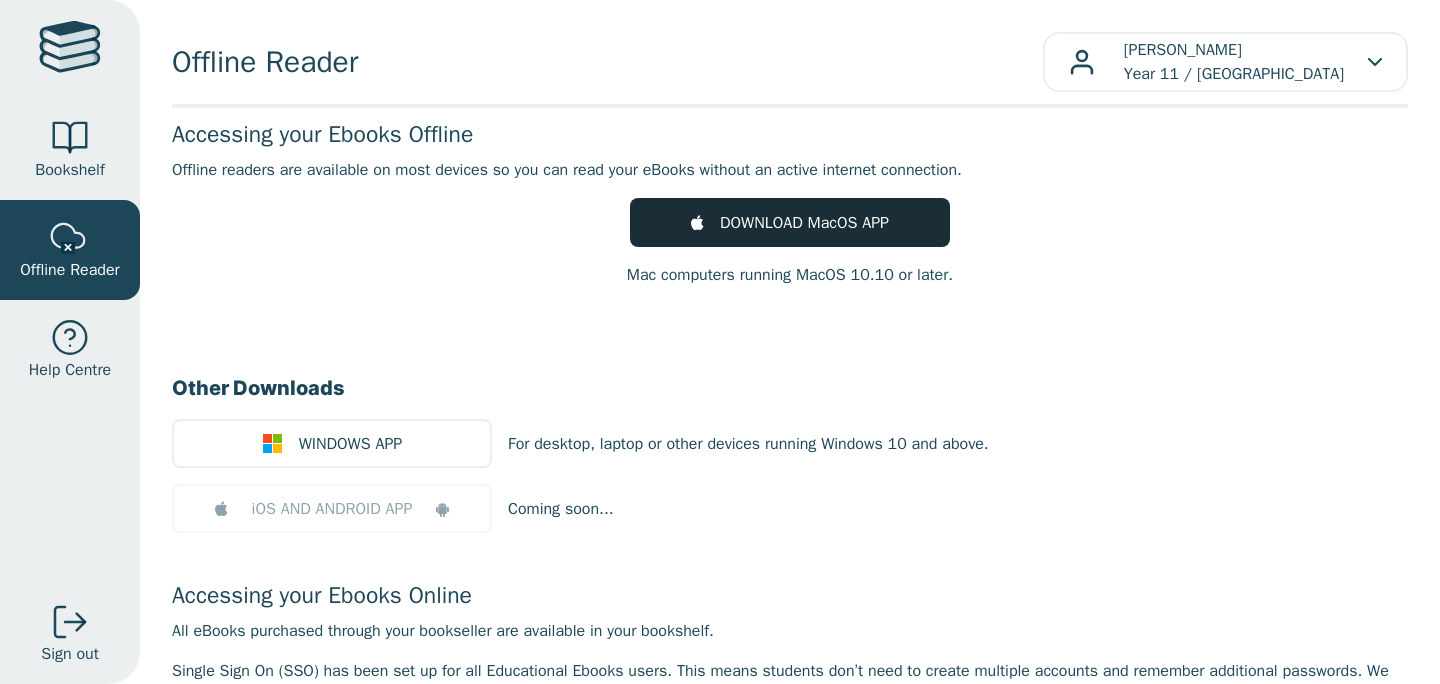 click on "DOWNLOAD MacOS APP" at bounding box center [804, 223] 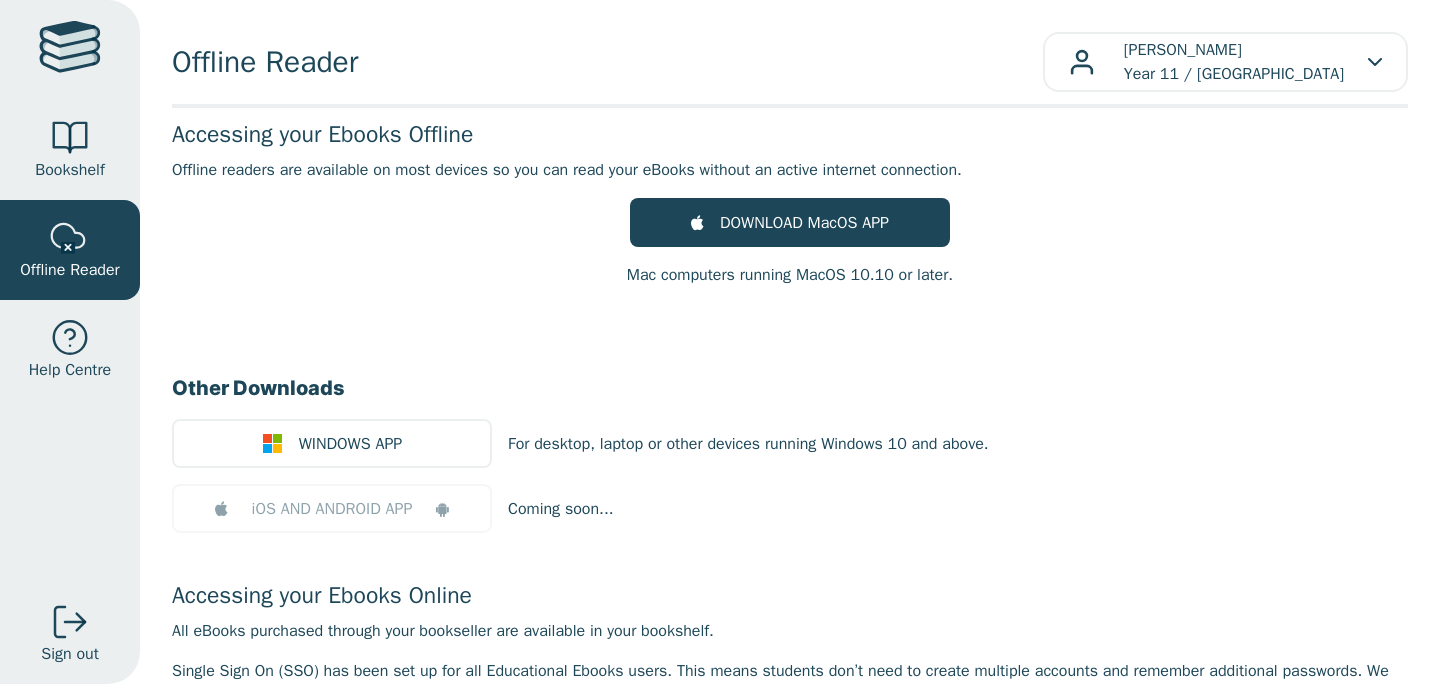scroll, scrollTop: 147, scrollLeft: 0, axis: vertical 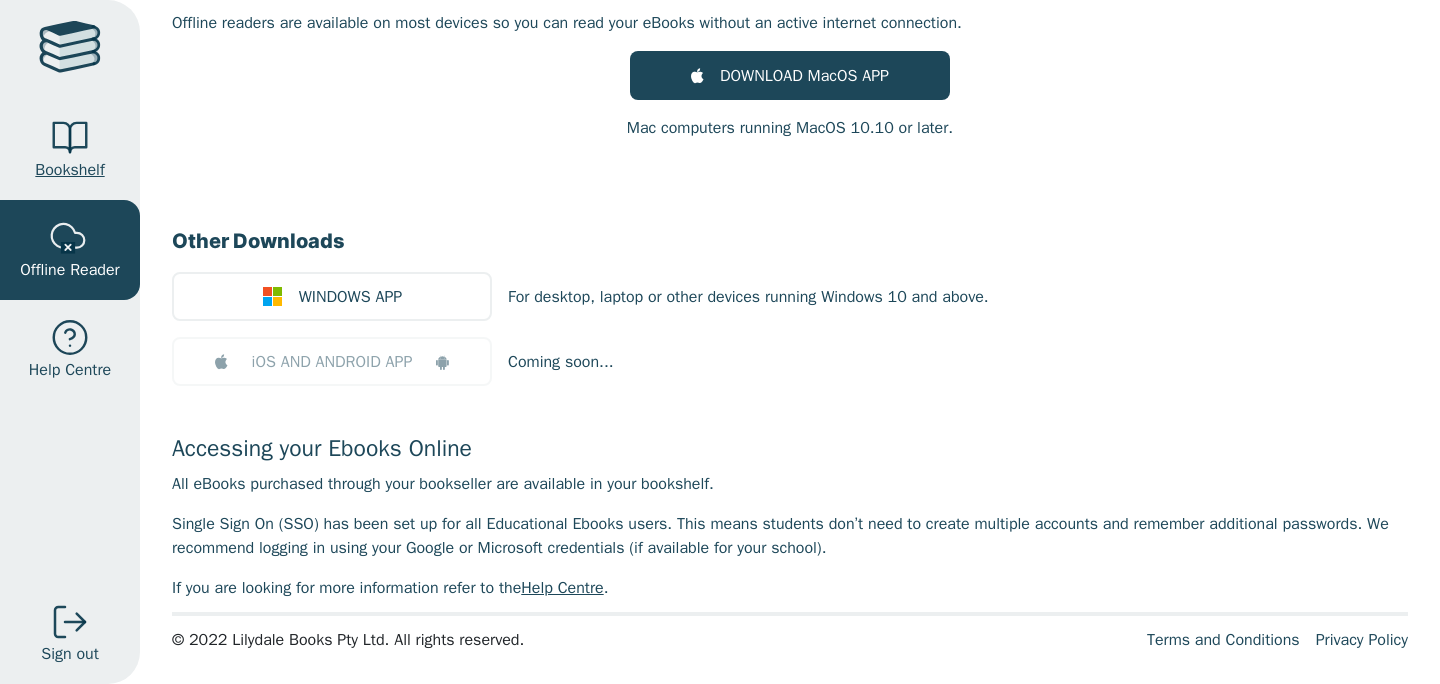 click at bounding box center [70, 138] 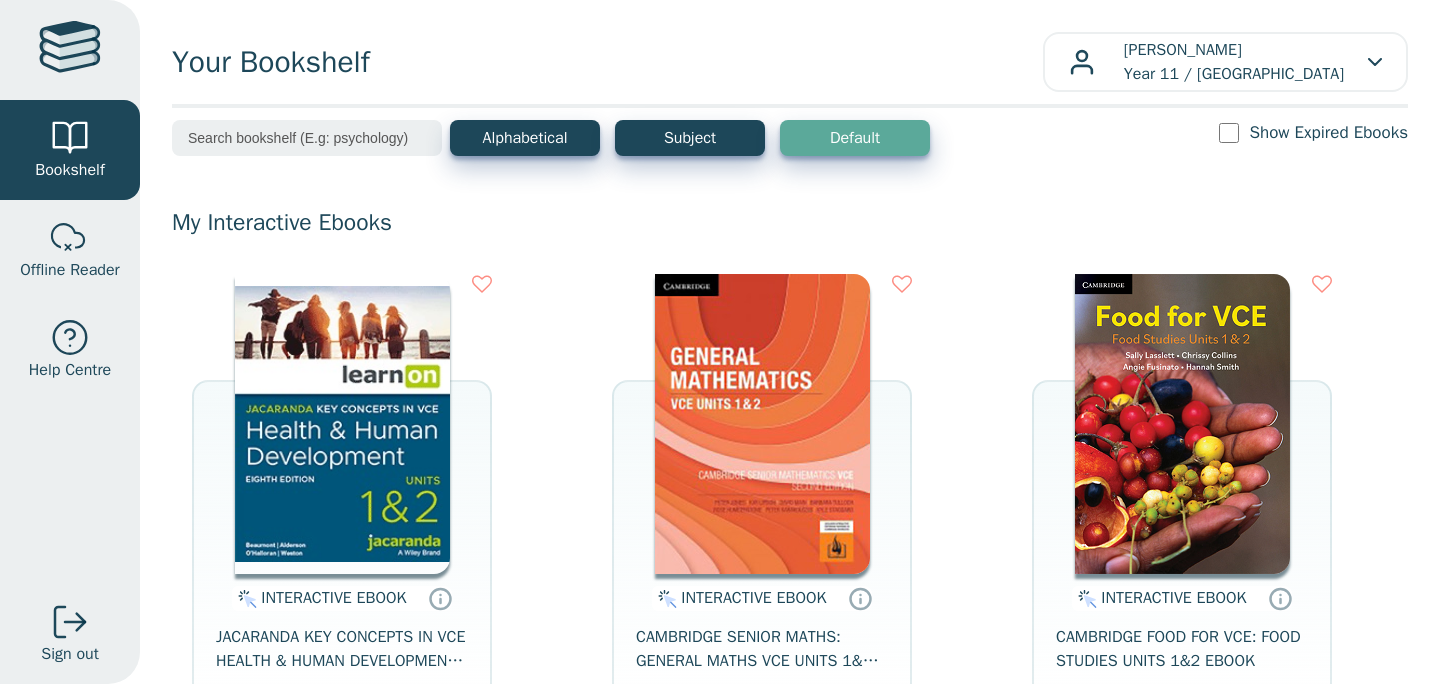 scroll, scrollTop: 0, scrollLeft: 0, axis: both 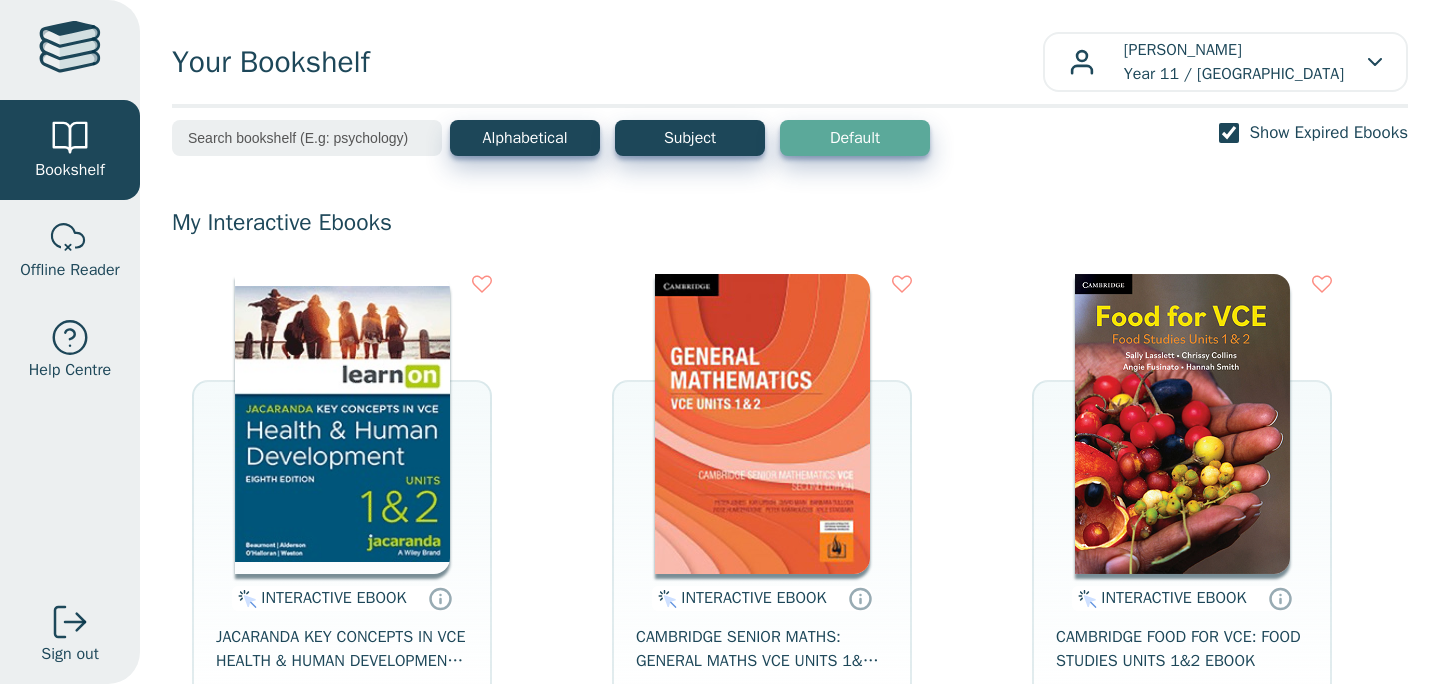 click on "Alphabetical
Subject
Default
Show Expired Ebooks" at bounding box center [790, 151] 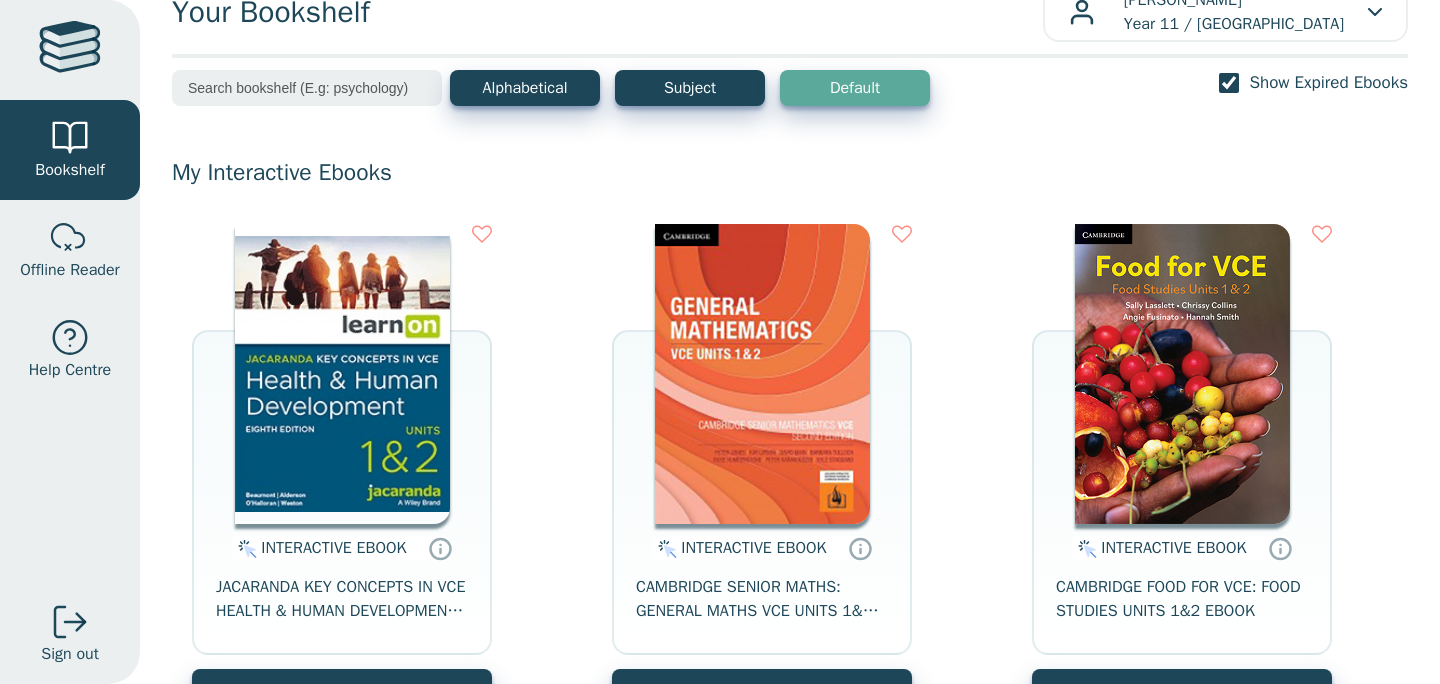scroll, scrollTop: 123, scrollLeft: 0, axis: vertical 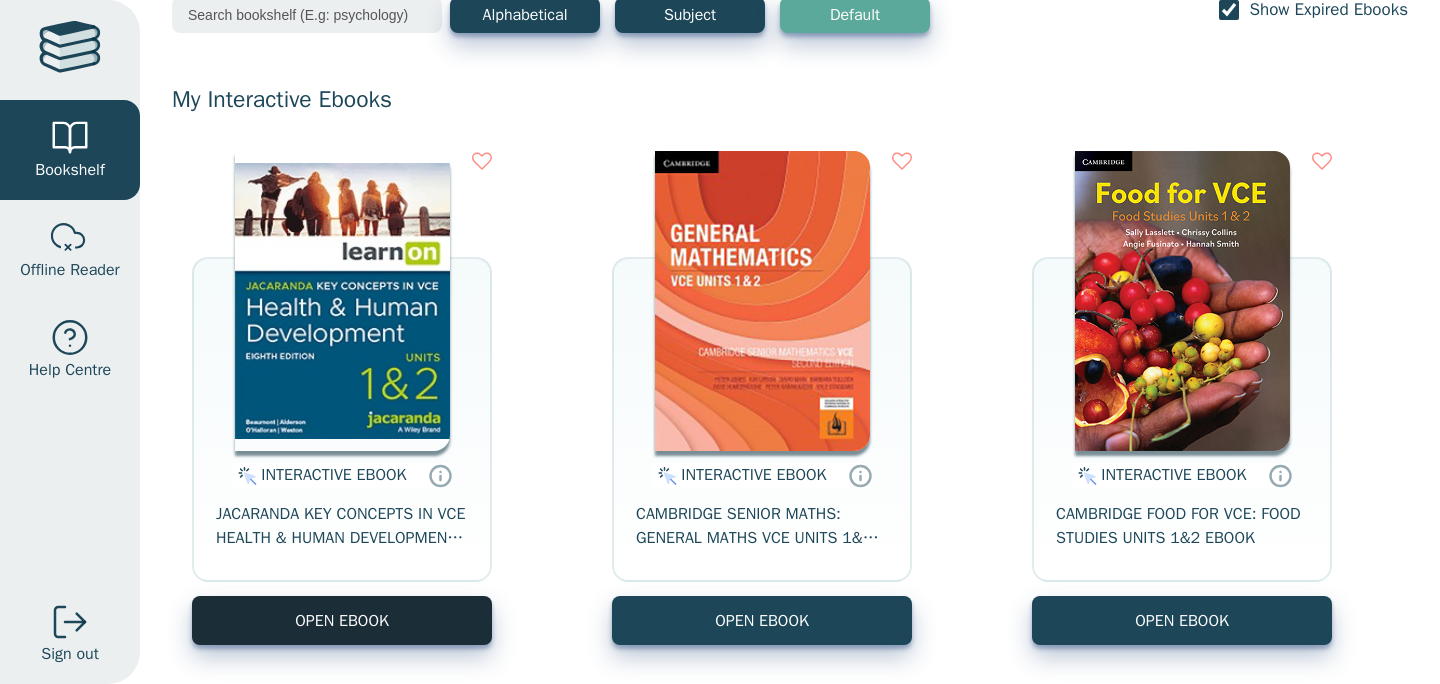 click on "OPEN EBOOK" at bounding box center [342, 620] 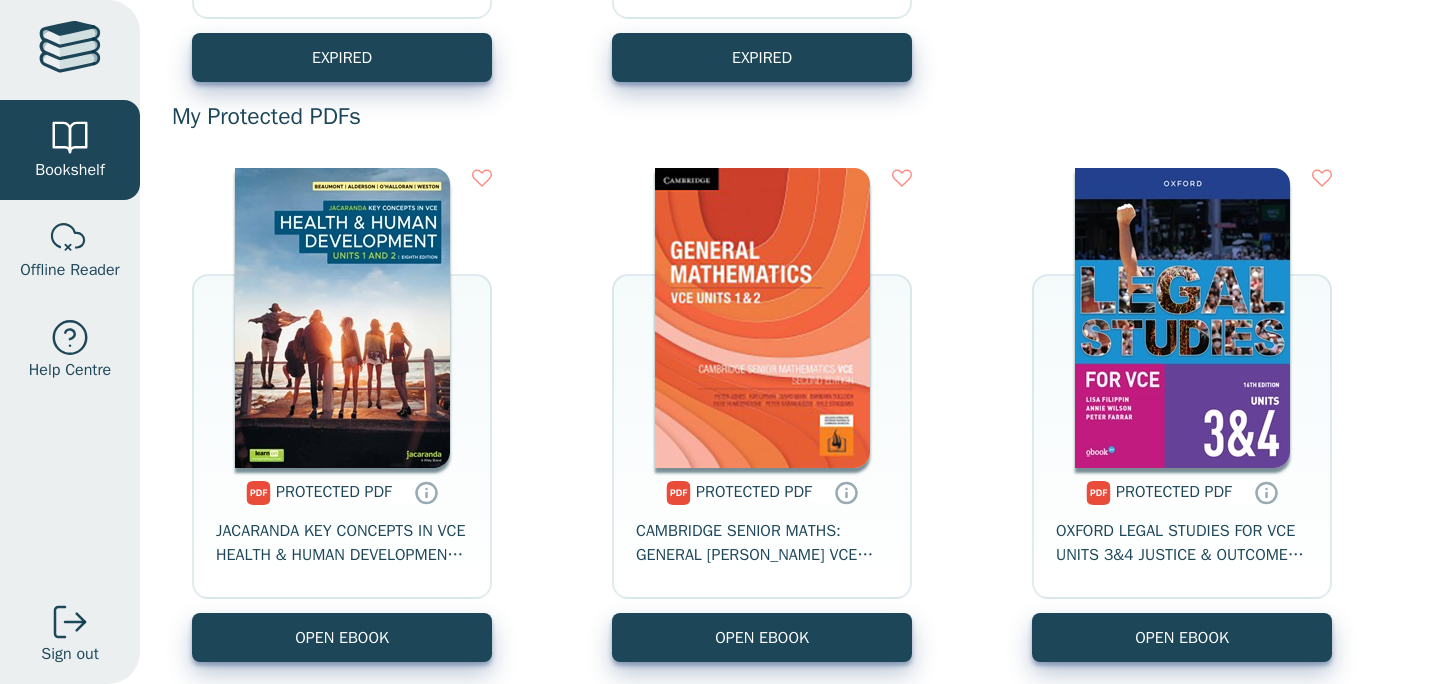 scroll, scrollTop: 1756, scrollLeft: 0, axis: vertical 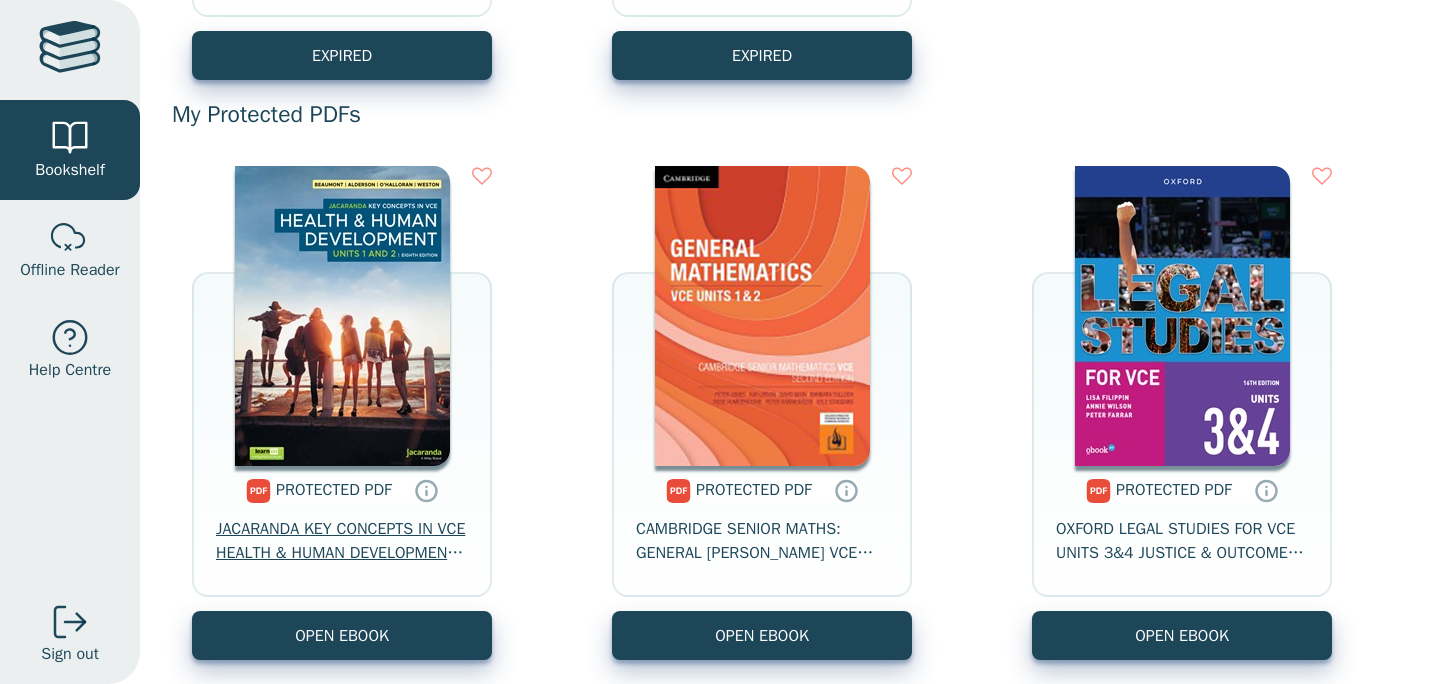 click on "JACARANDA KEY CONCEPTS IN VCE HEALTH & HUMAN DEVELOPMENT UNITS 1&2 PRINT & LEARNON EBOOK 8E" at bounding box center [342, 541] 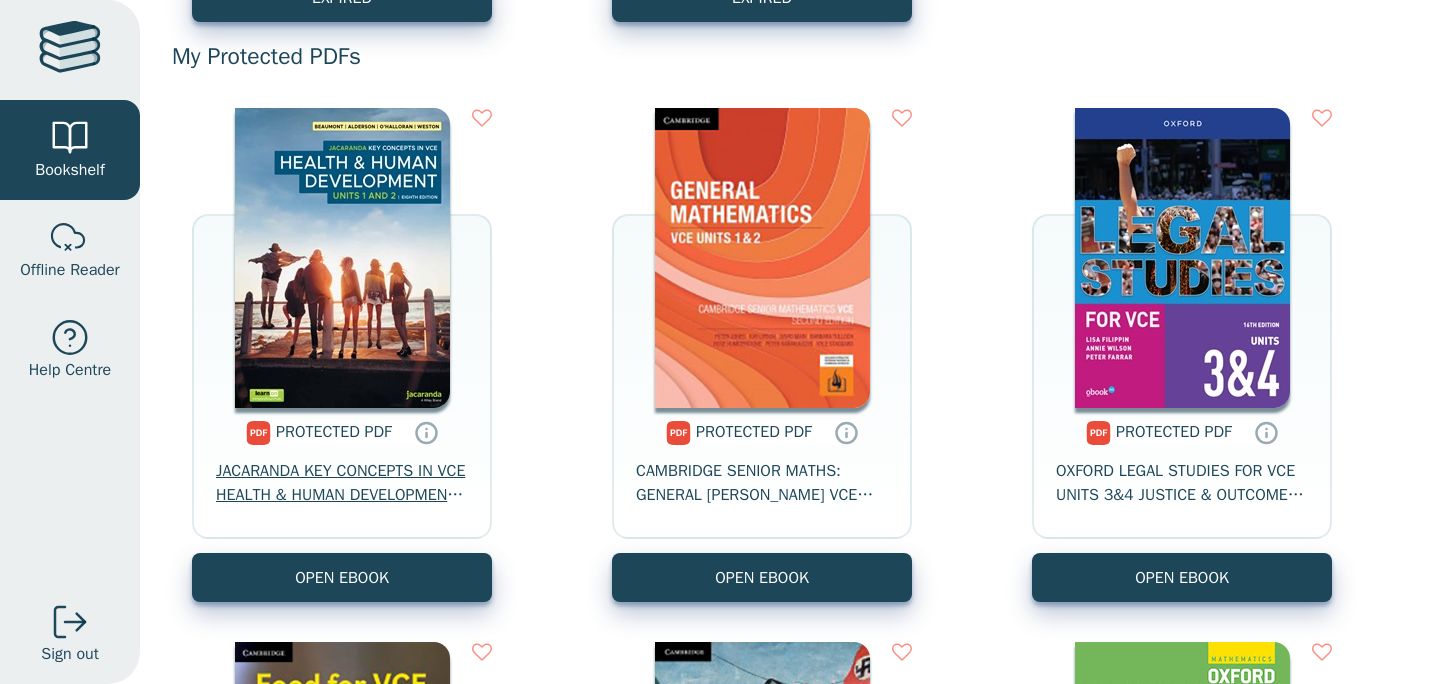 scroll, scrollTop: 1815, scrollLeft: 0, axis: vertical 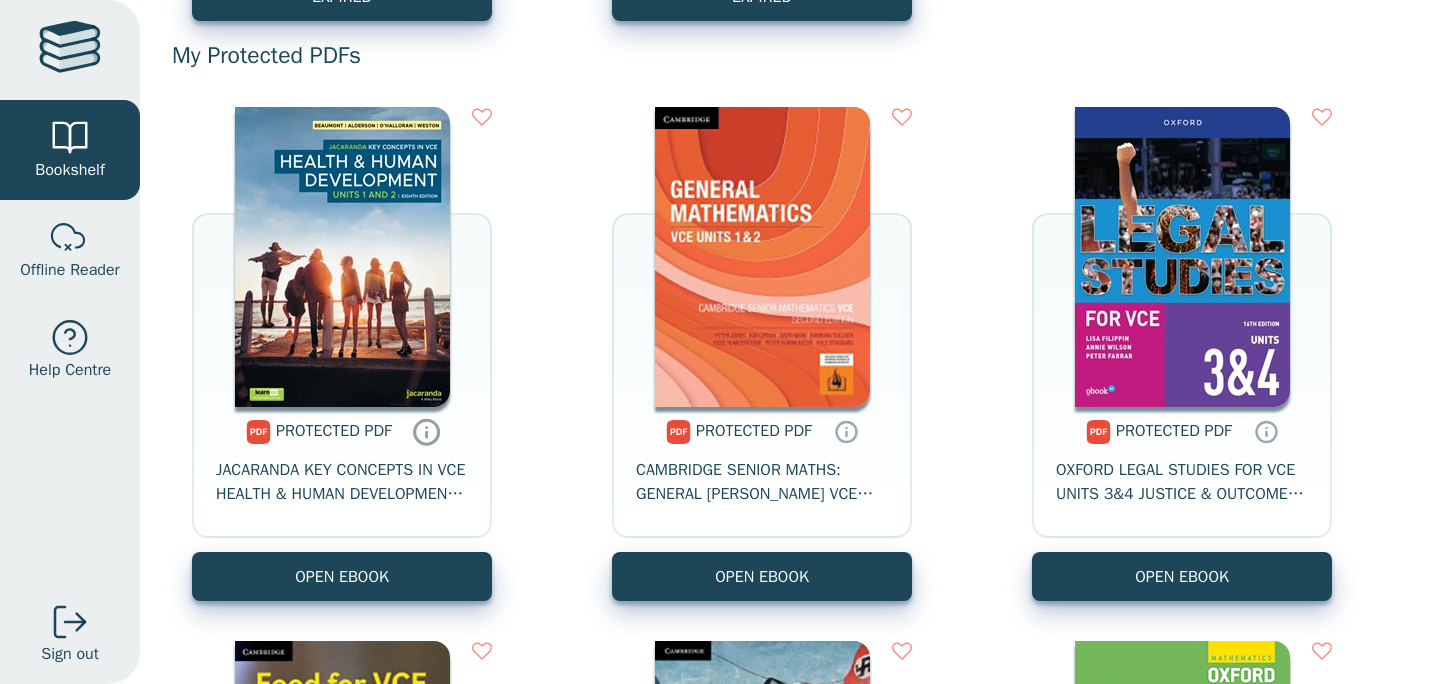 click 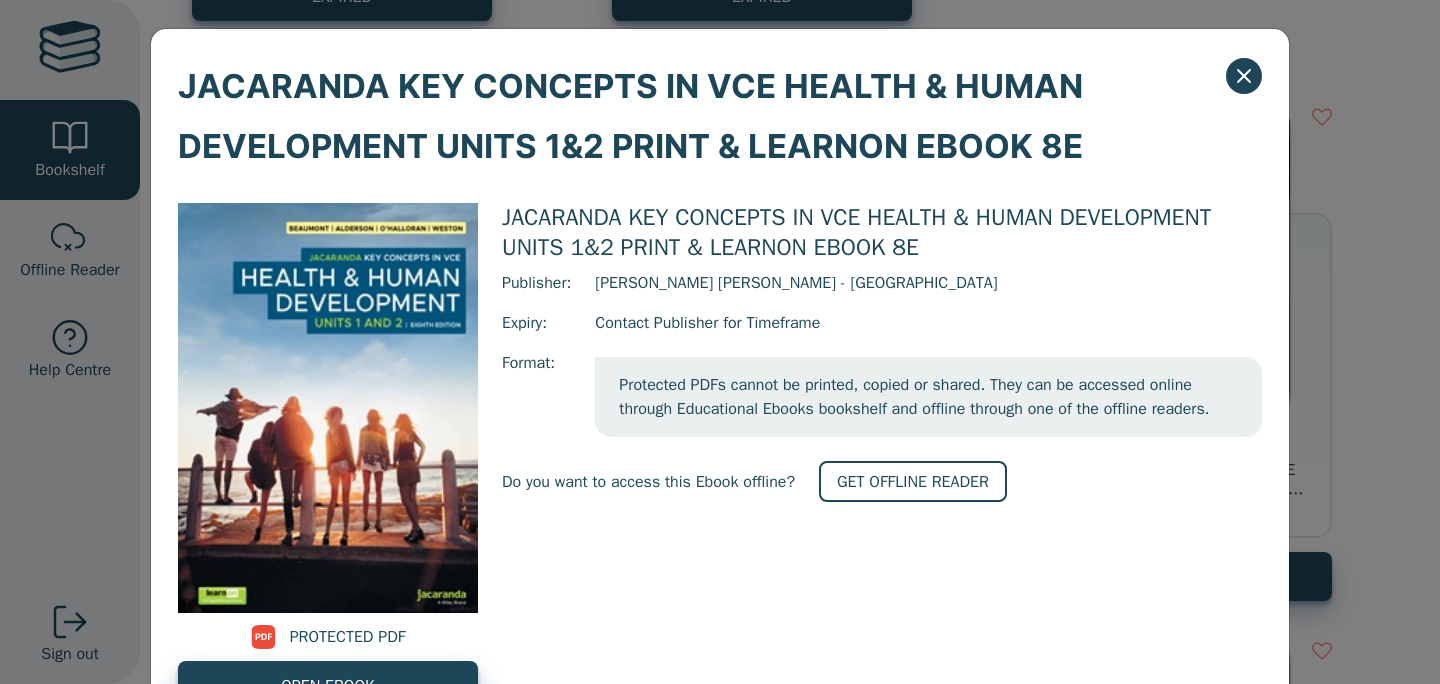 scroll, scrollTop: 82, scrollLeft: 0, axis: vertical 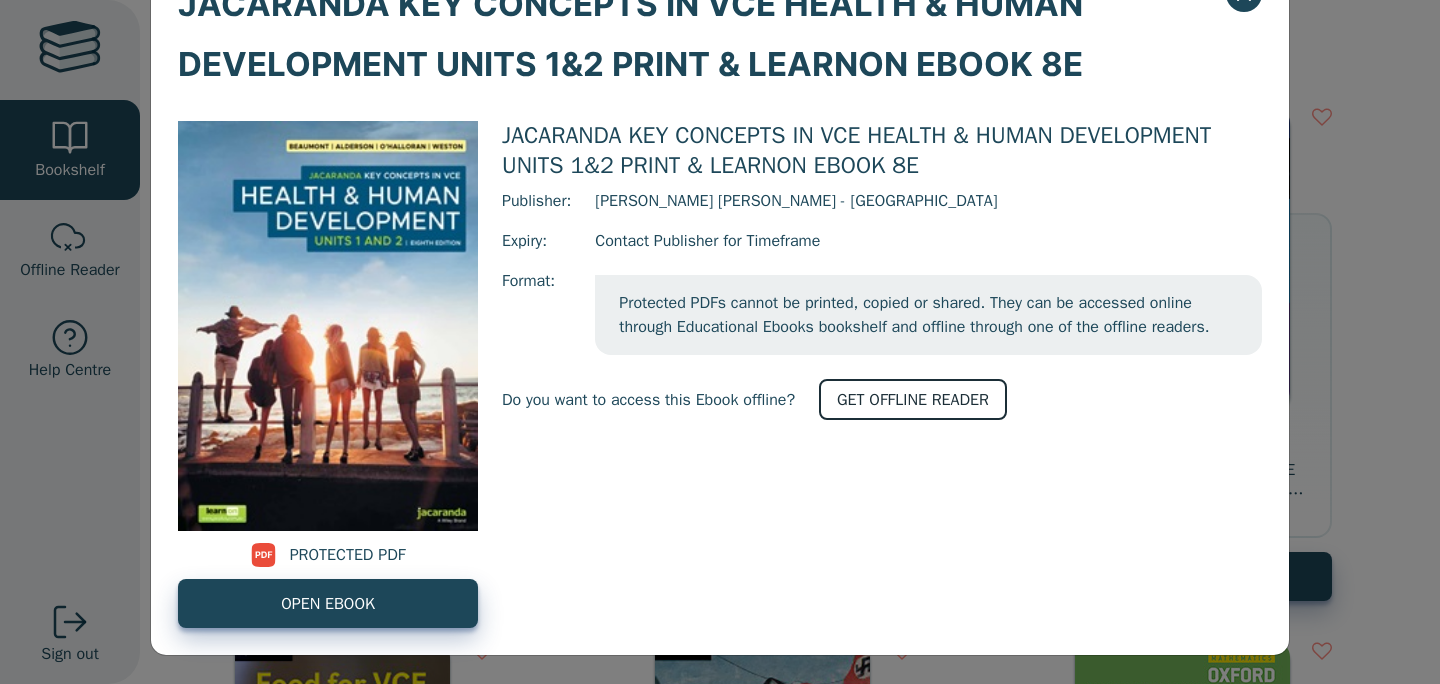 click on "GET OFFLINE READER" at bounding box center (913, 399) 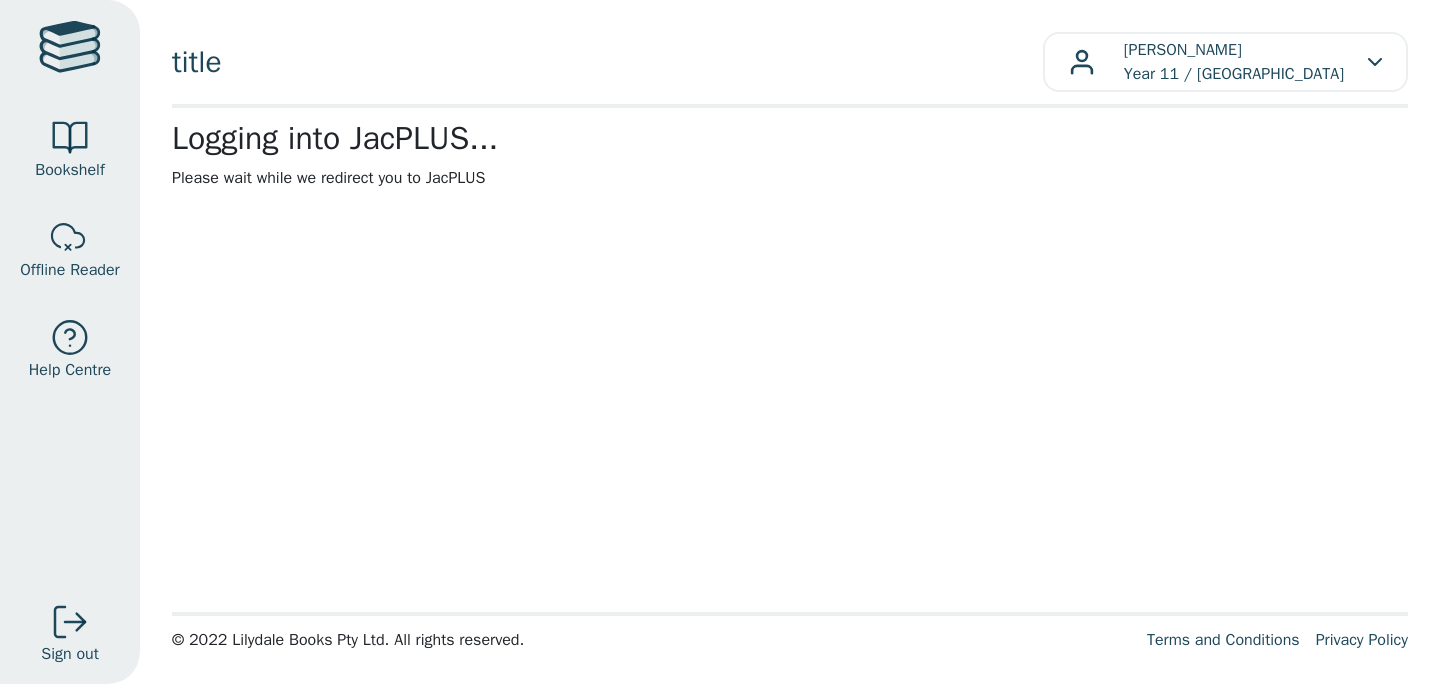 scroll, scrollTop: 0, scrollLeft: 0, axis: both 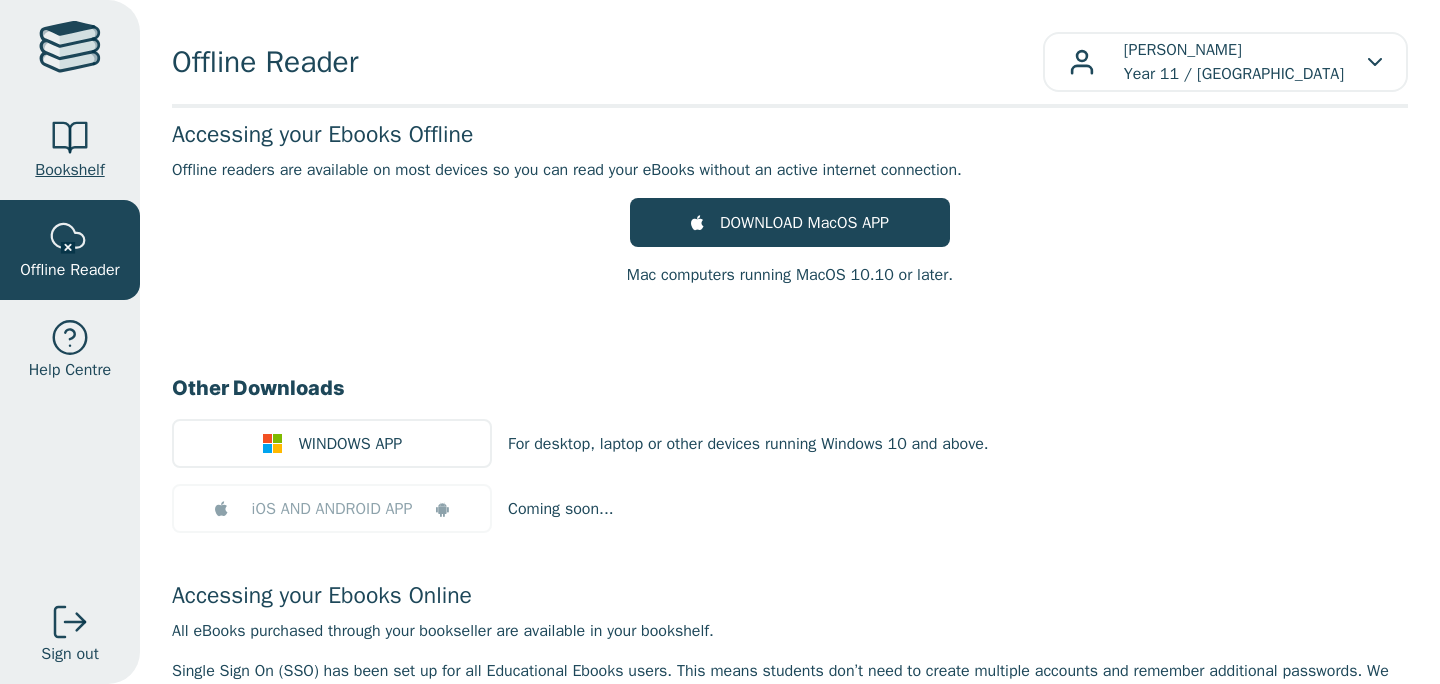 click on "Bookshelf" at bounding box center [70, 150] 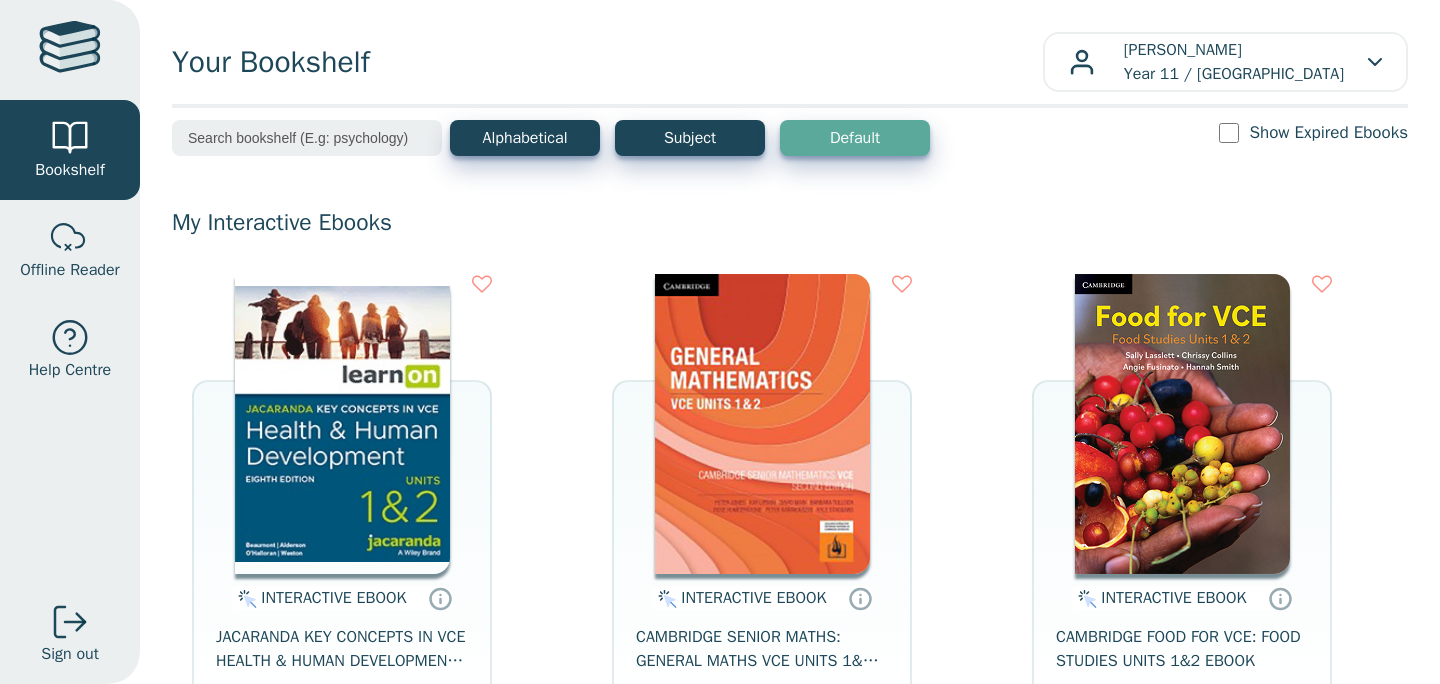 scroll, scrollTop: 0, scrollLeft: 0, axis: both 